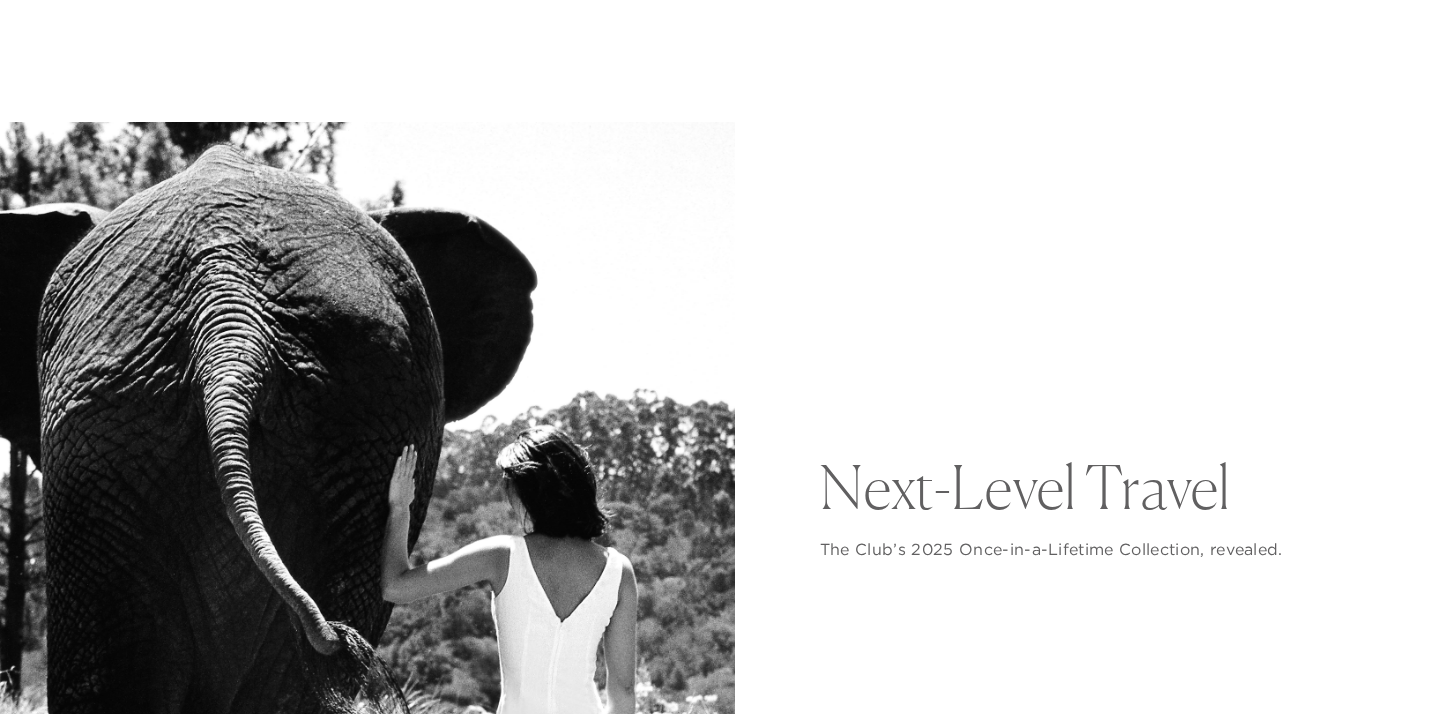 scroll, scrollTop: 0, scrollLeft: 0, axis: both 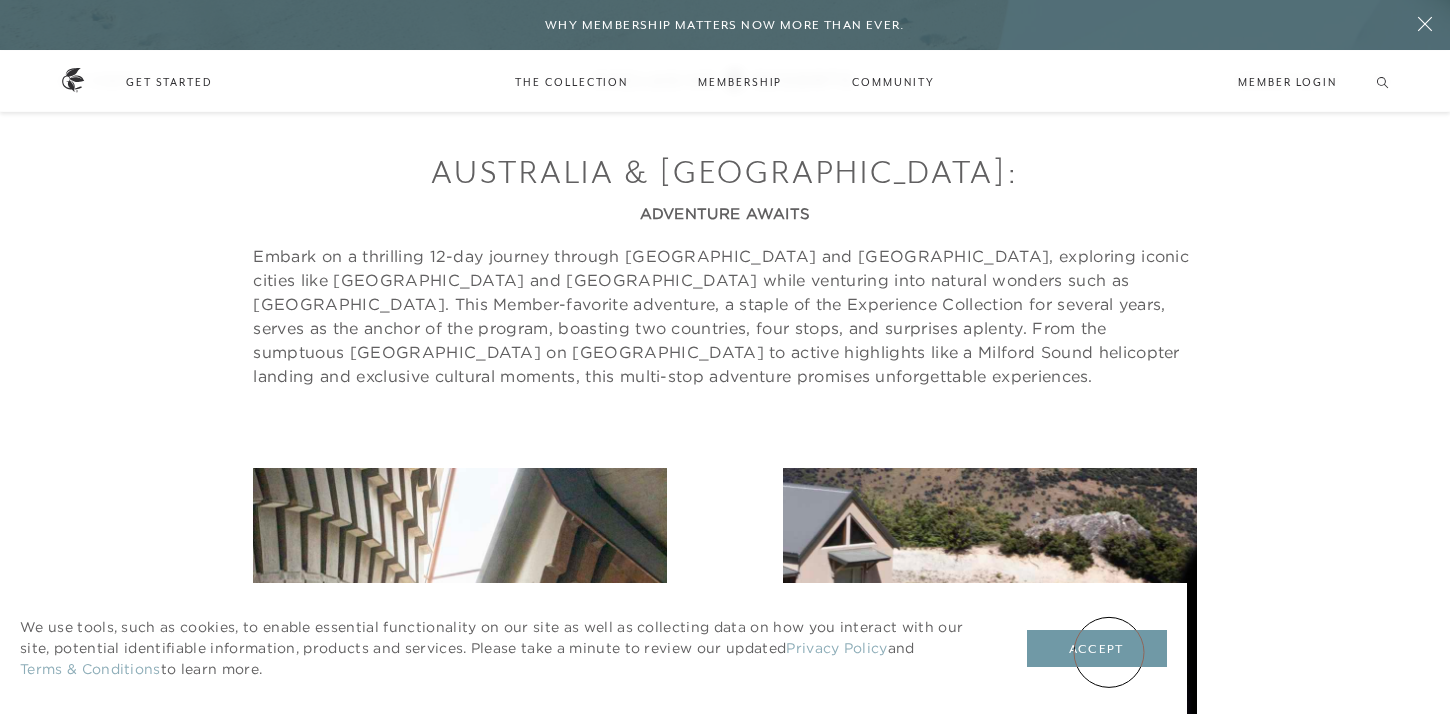 click on "Accept" at bounding box center (1097, 649) 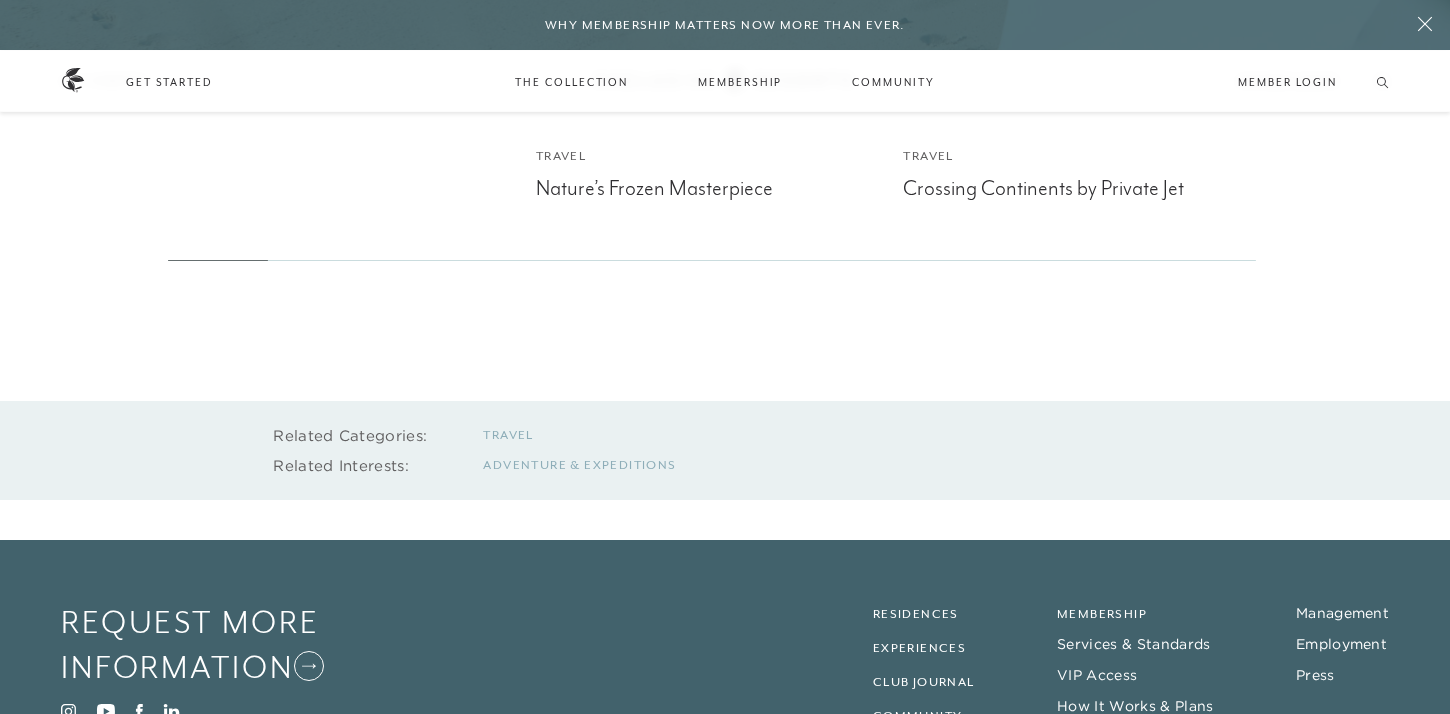 scroll, scrollTop: 0, scrollLeft: 0, axis: both 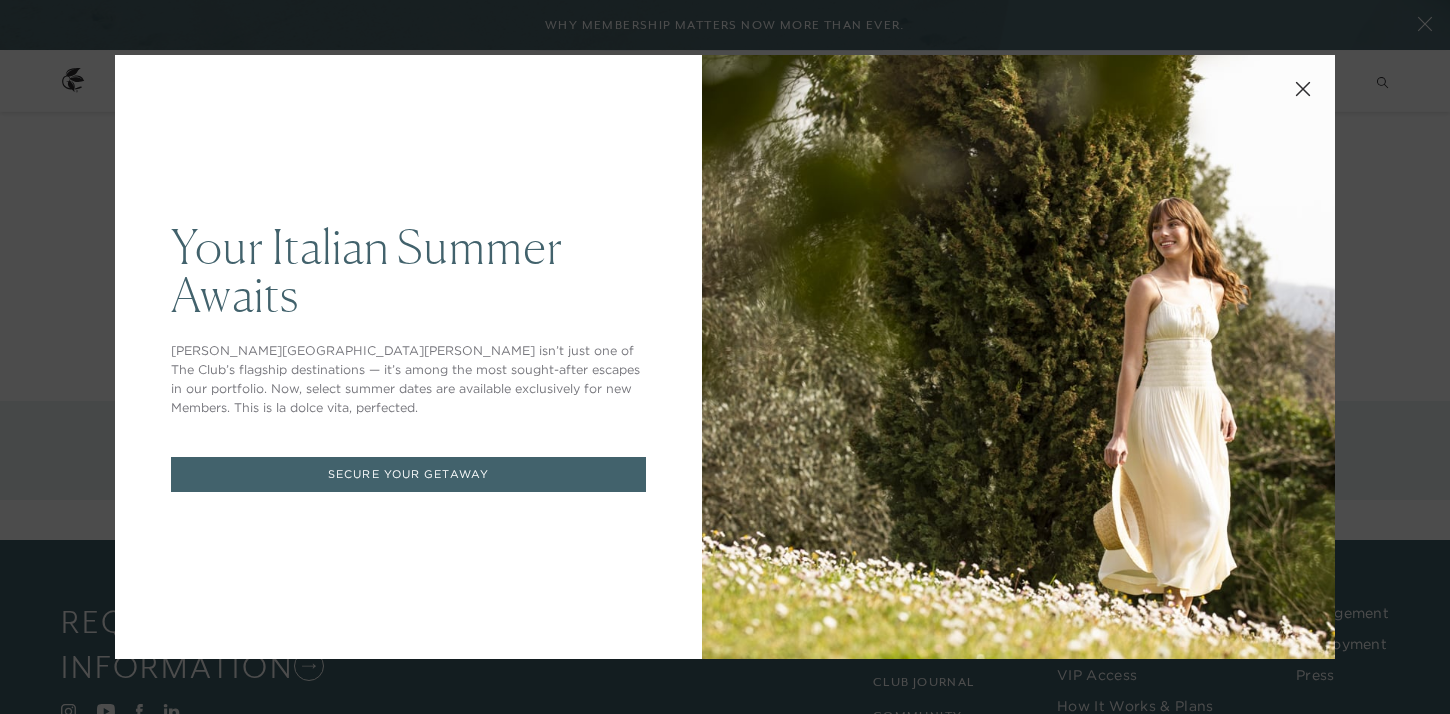 click at bounding box center [1303, 87] 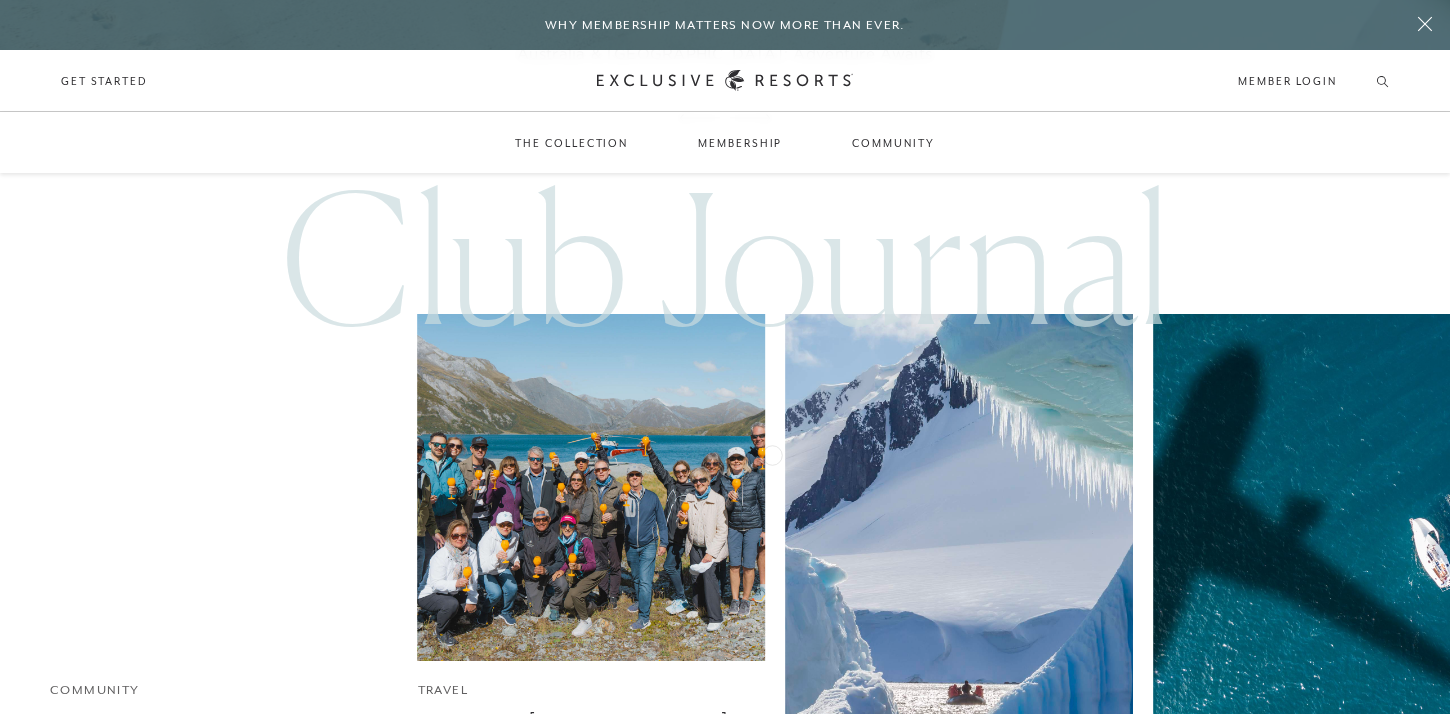 scroll, scrollTop: 11182, scrollLeft: 0, axis: vertical 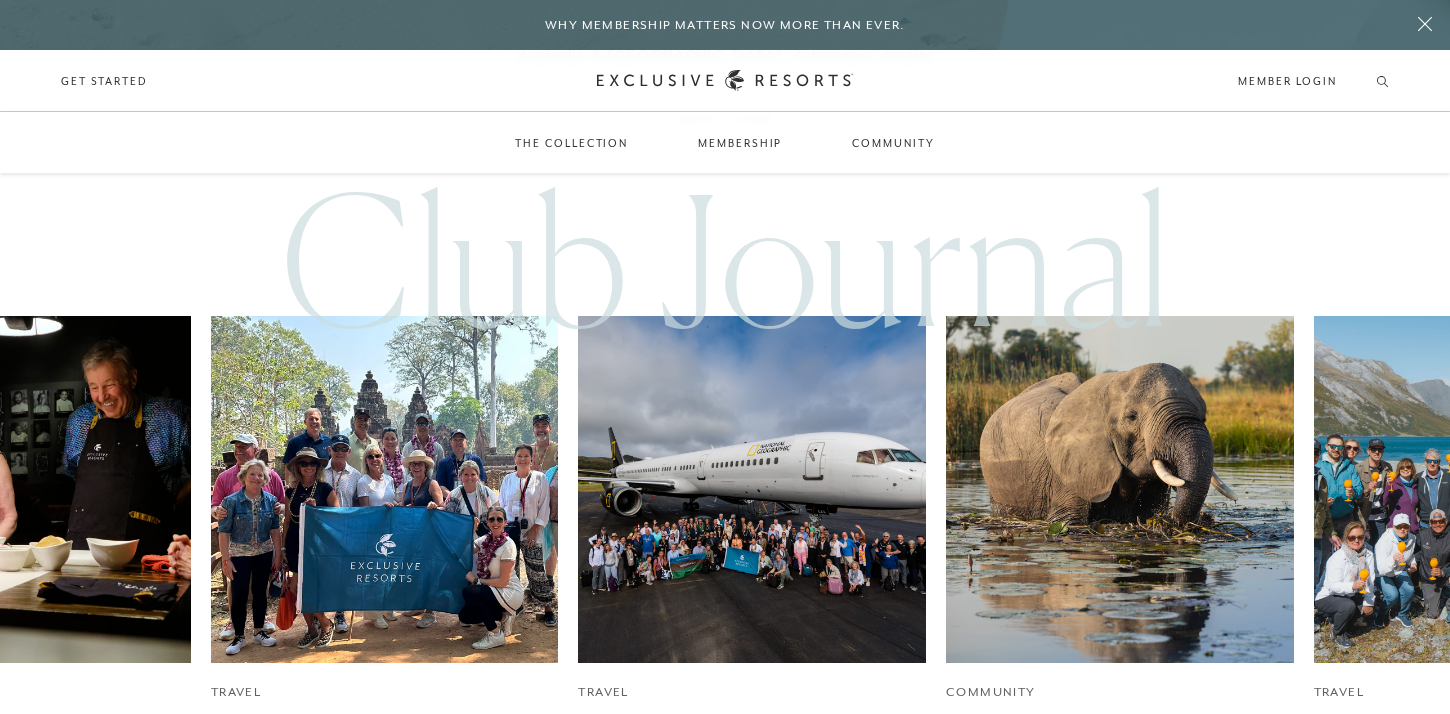 click at bounding box center [752, 489] 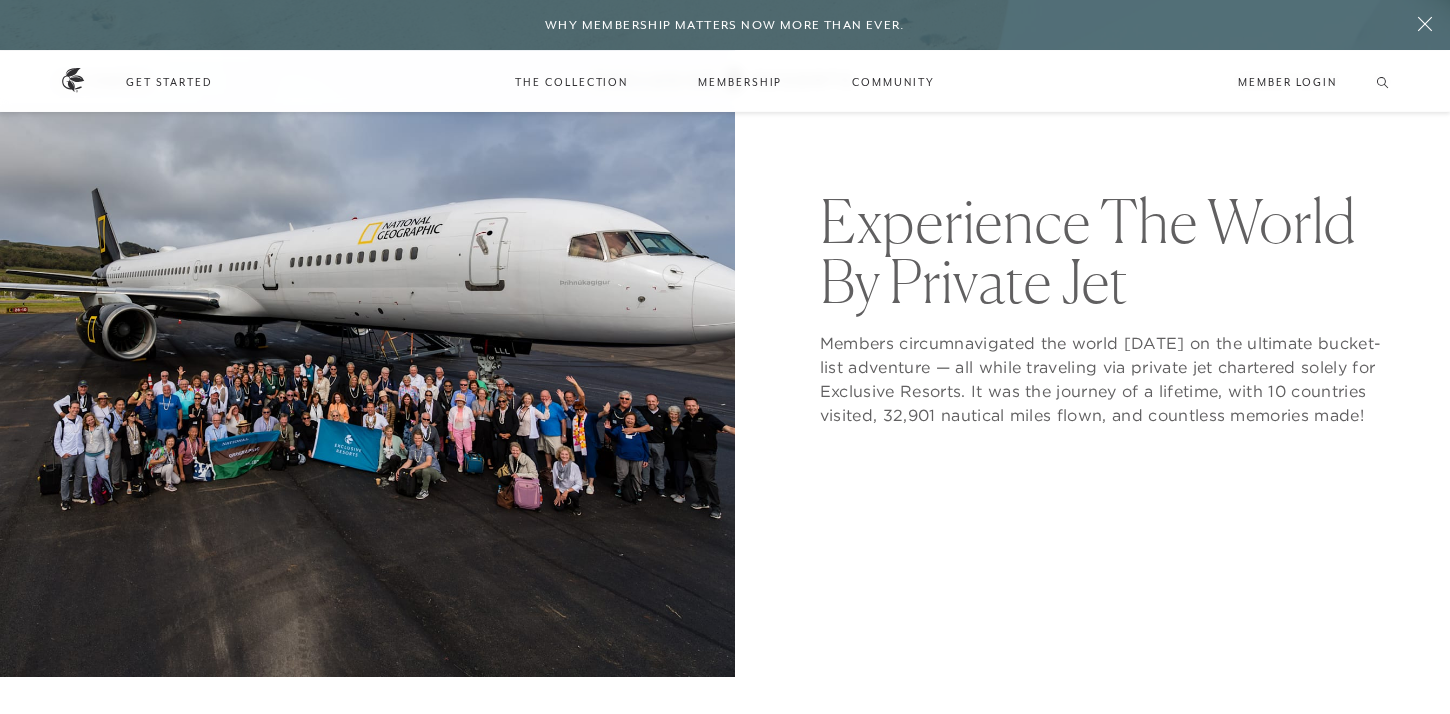 scroll, scrollTop: 183, scrollLeft: 0, axis: vertical 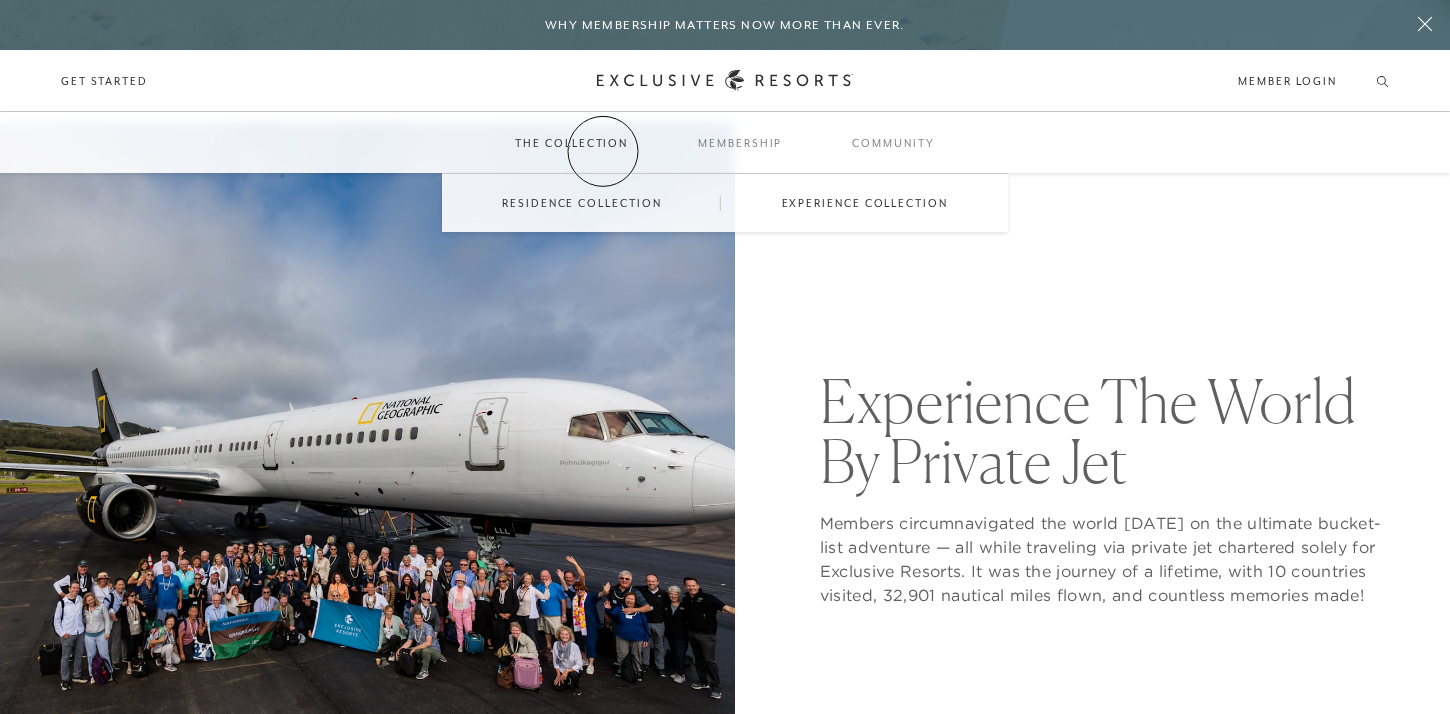 click on "The Collection" at bounding box center (571, 143) 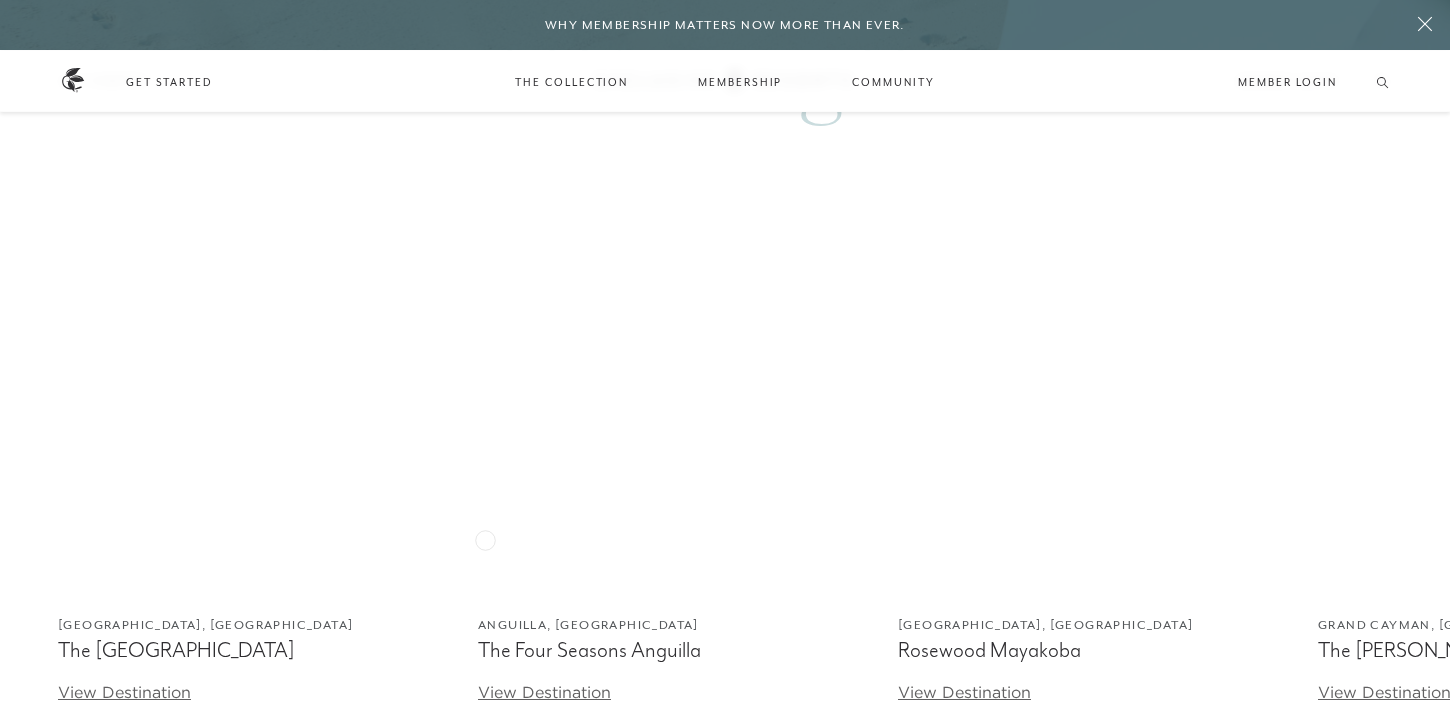 scroll, scrollTop: 4454, scrollLeft: 0, axis: vertical 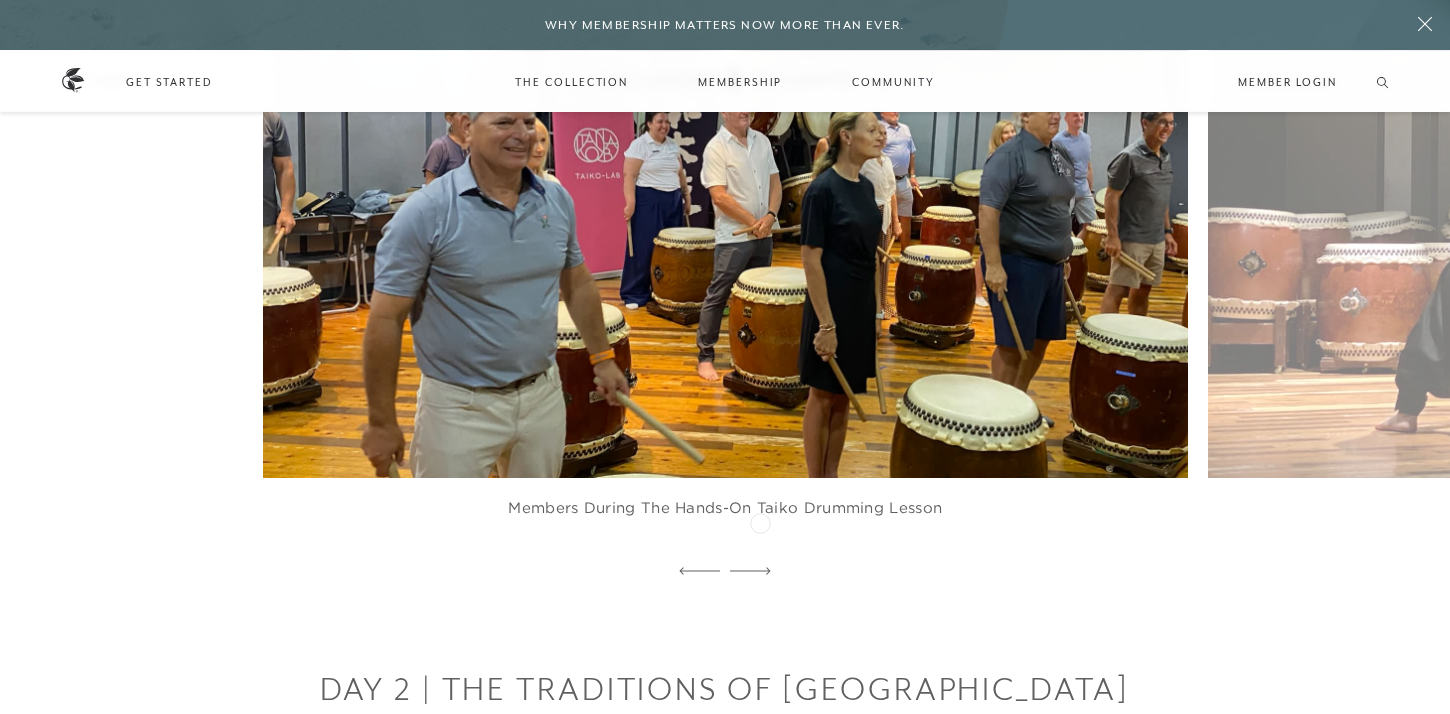 click 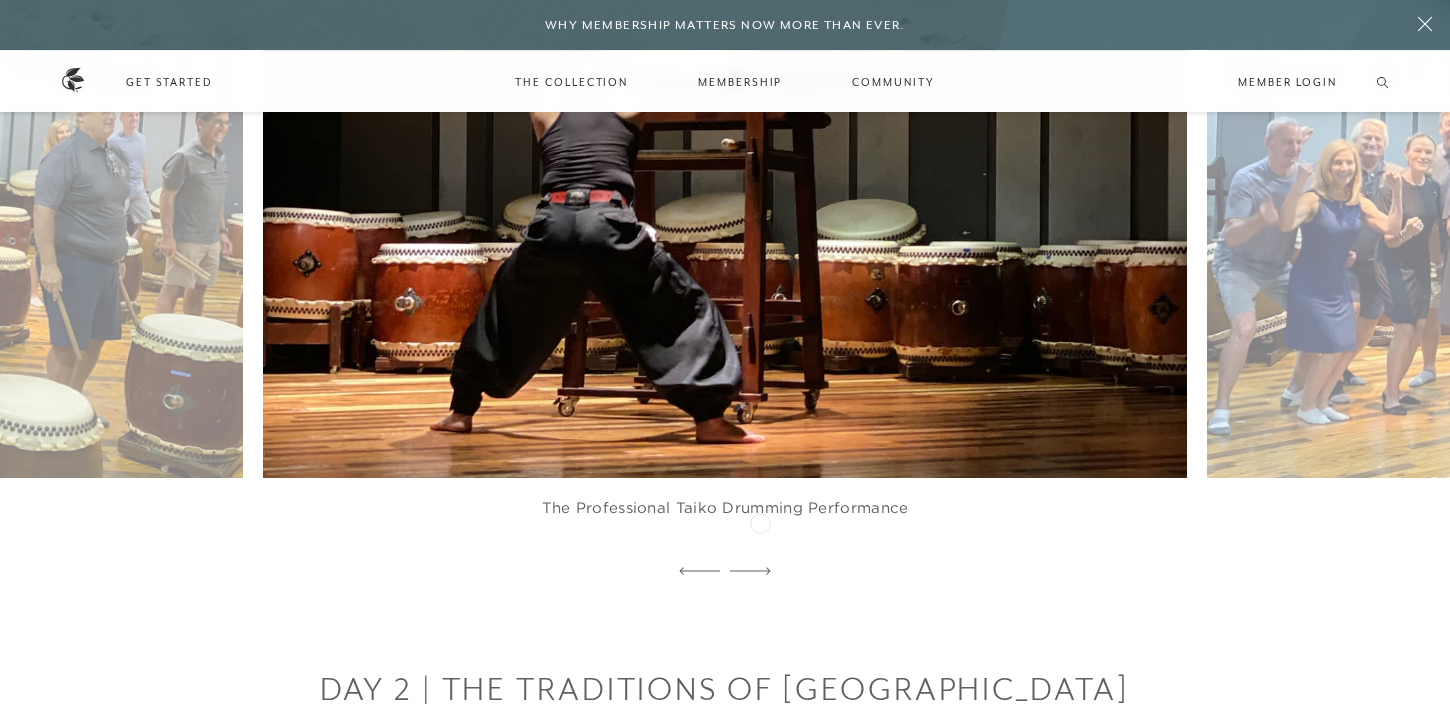 click 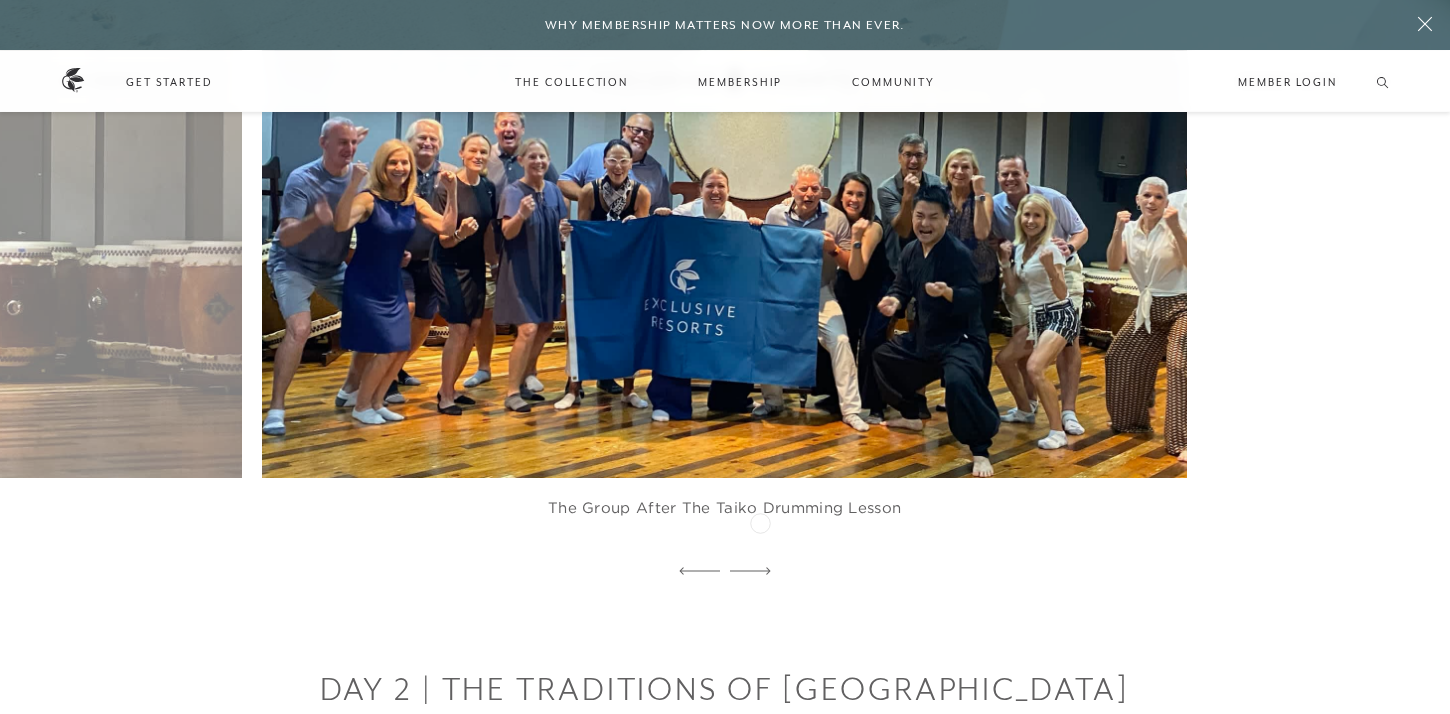 click 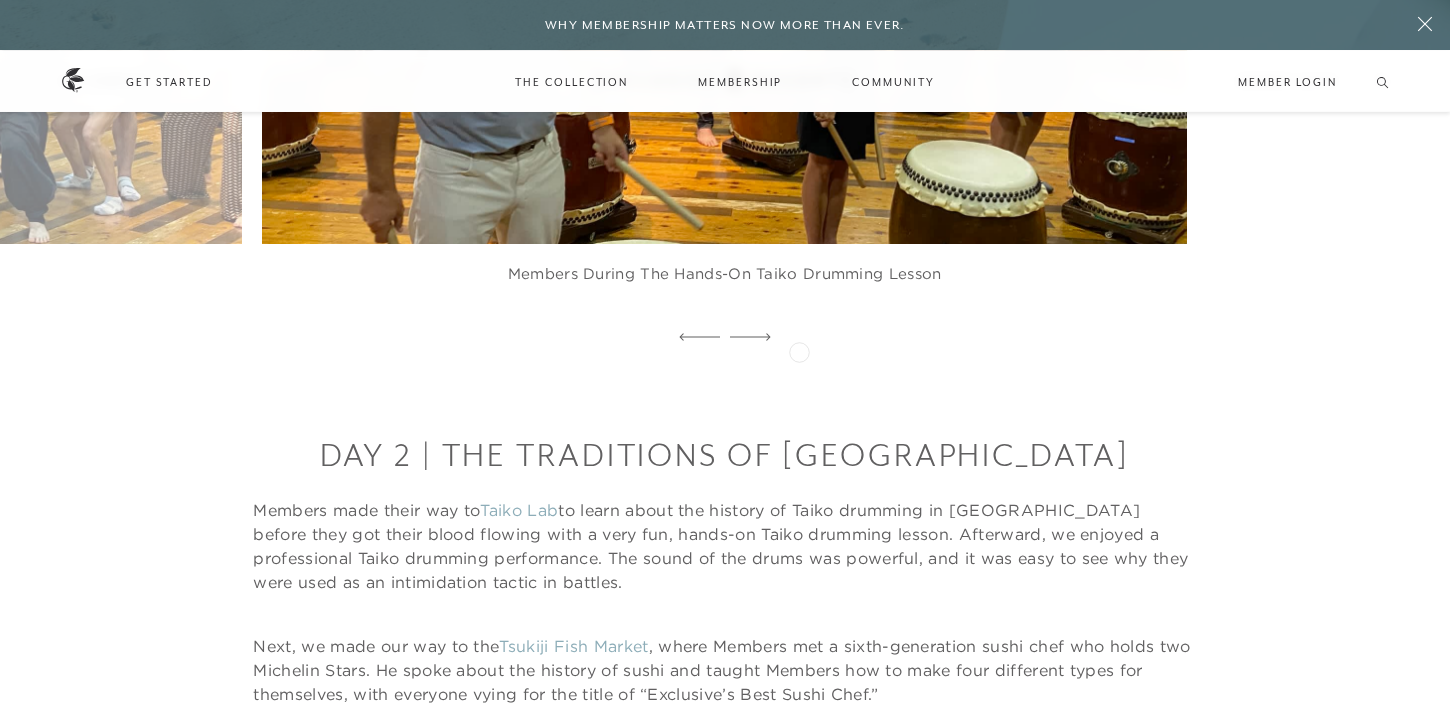 scroll, scrollTop: 1558, scrollLeft: 0, axis: vertical 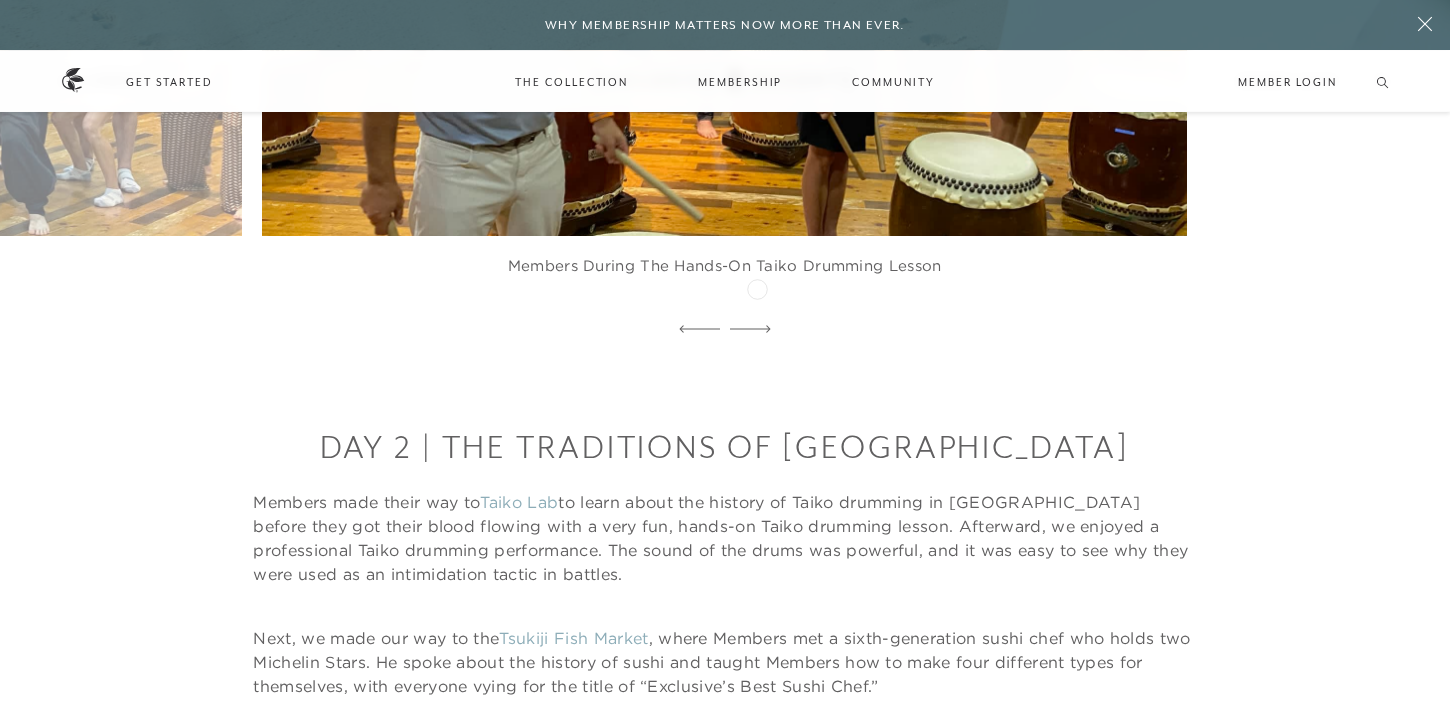 click at bounding box center (750, 330) 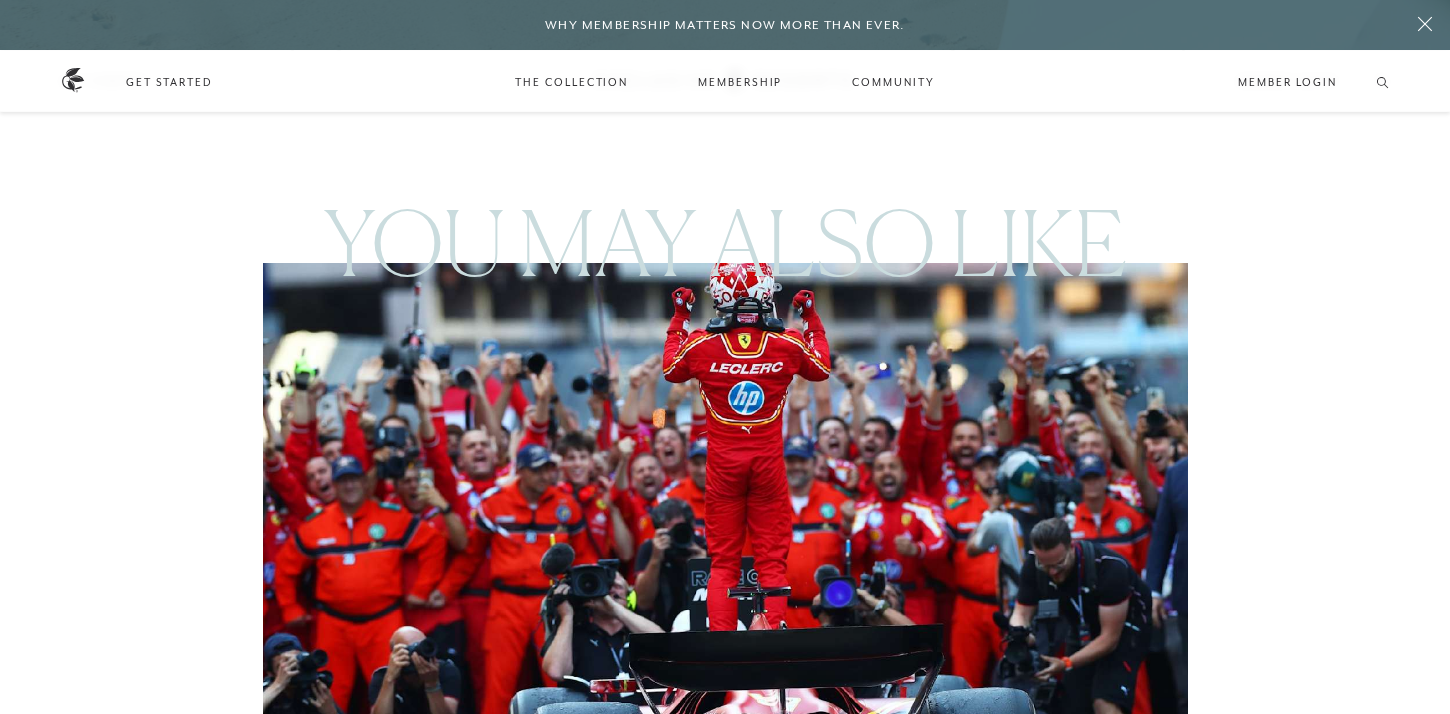 scroll, scrollTop: 10759, scrollLeft: 0, axis: vertical 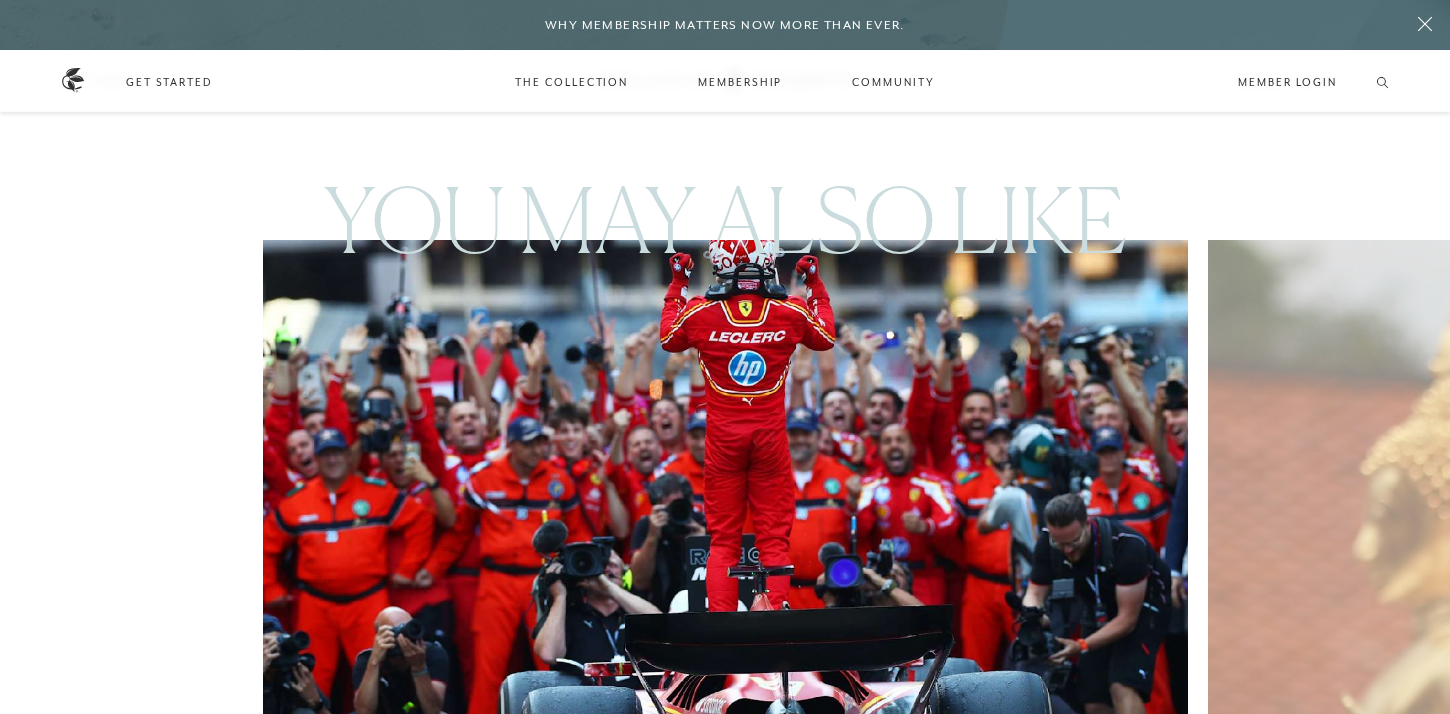 click at bounding box center [757, 524] 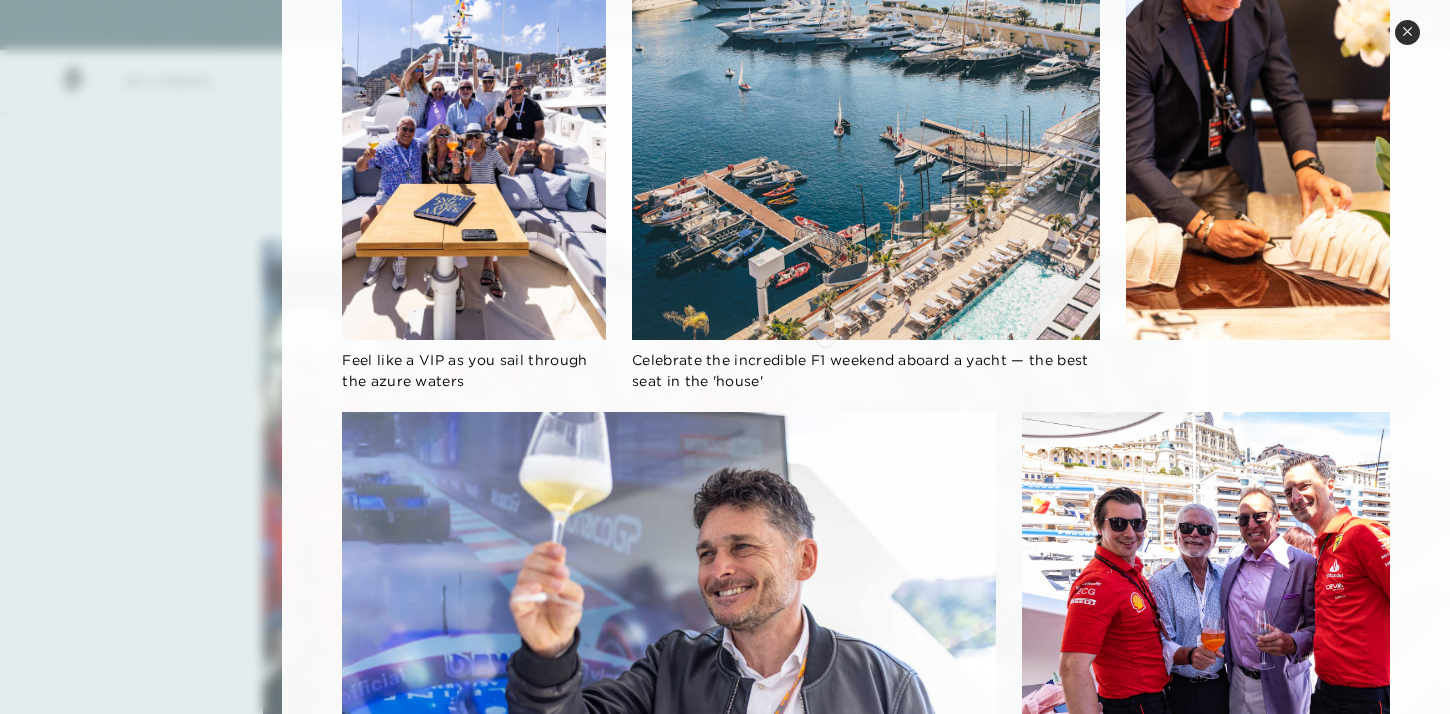 scroll, scrollTop: 1416, scrollLeft: 0, axis: vertical 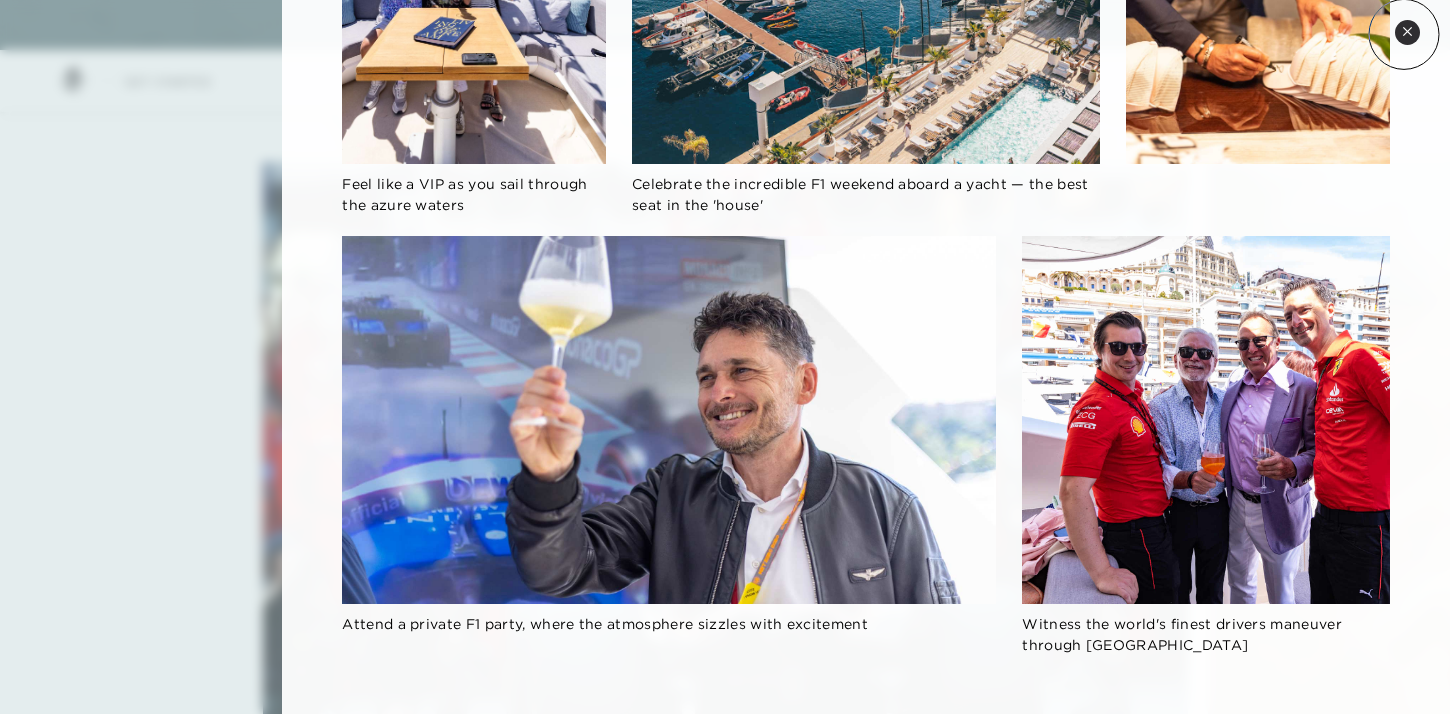 click 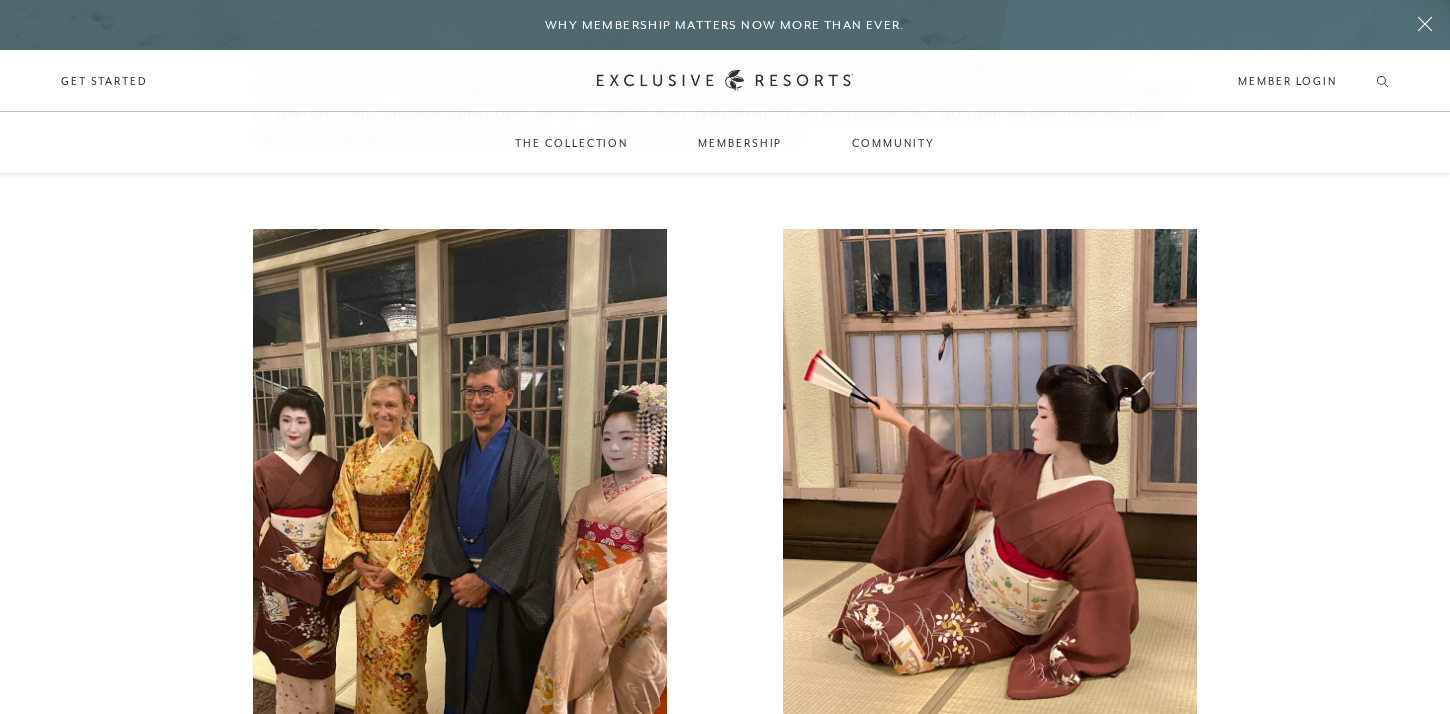 scroll, scrollTop: 6063, scrollLeft: 0, axis: vertical 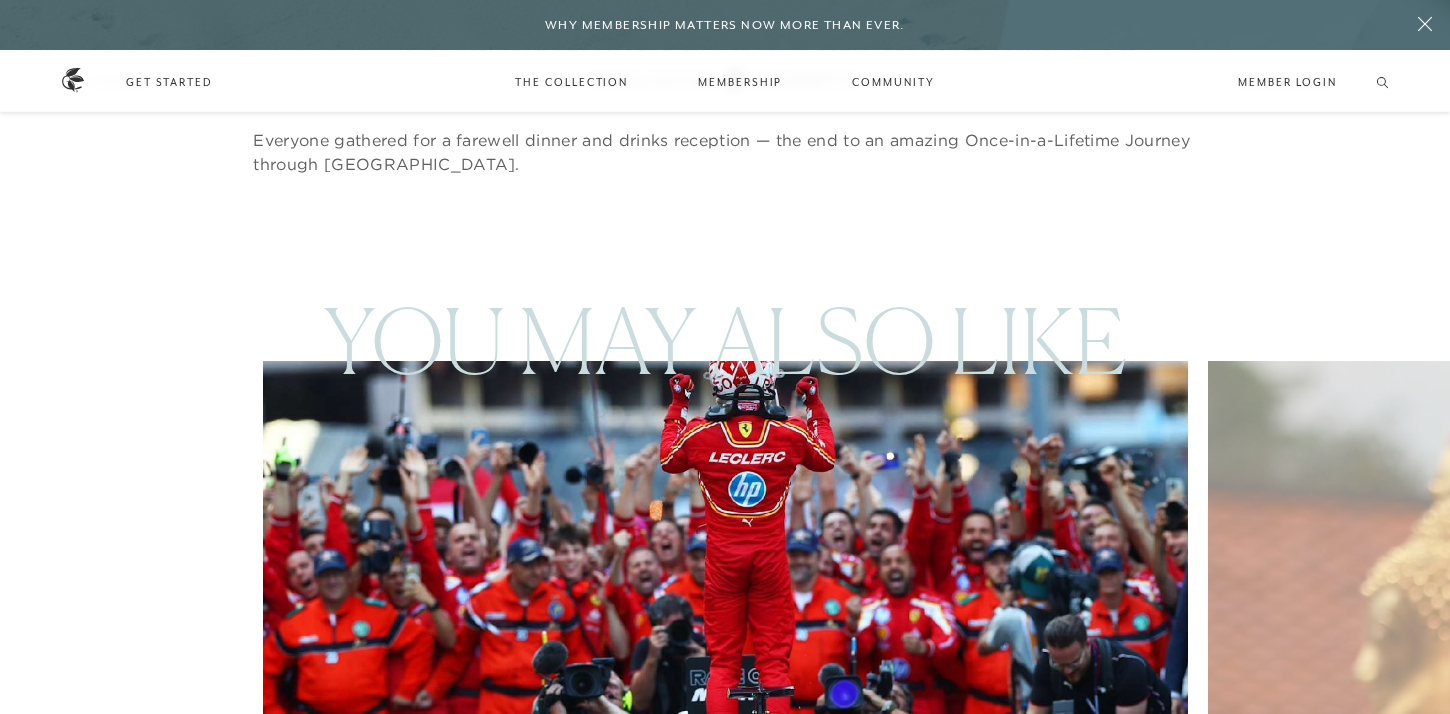 click at bounding box center (757, 645) 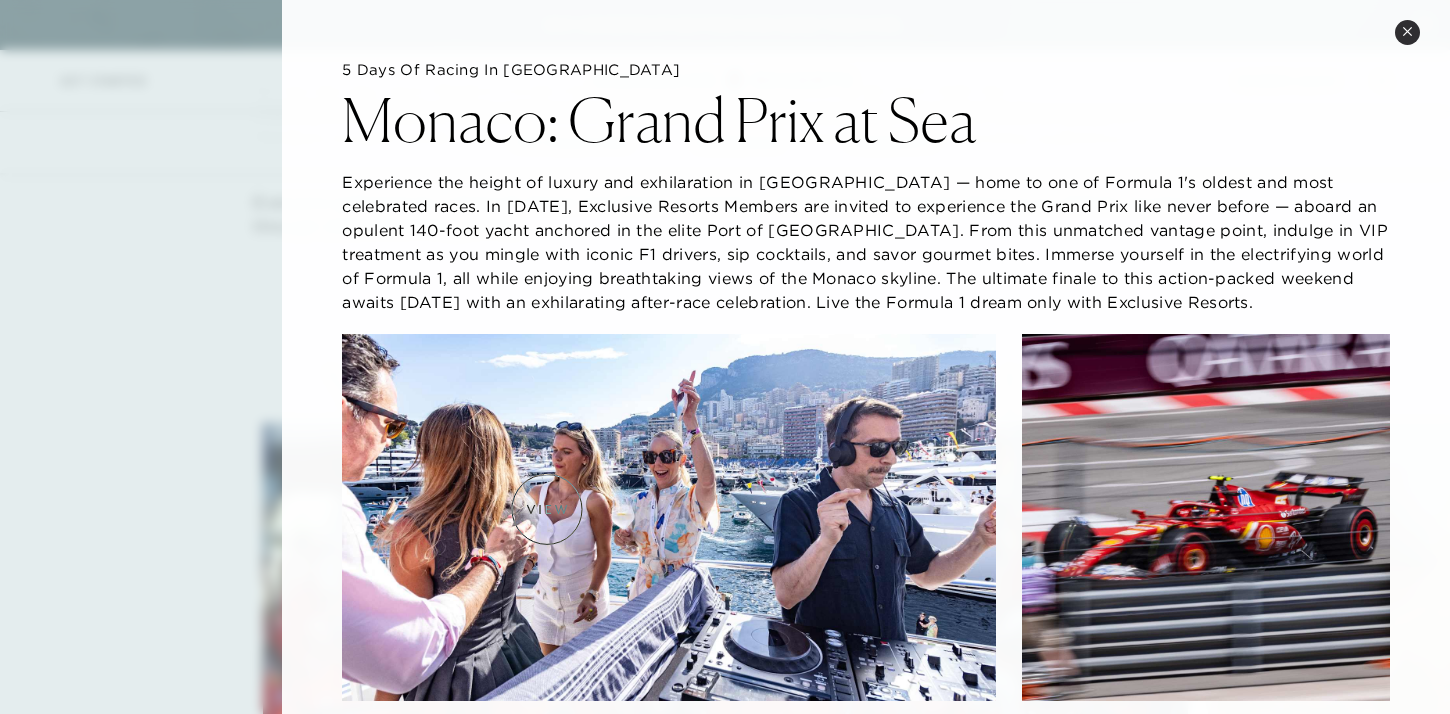 scroll, scrollTop: 10515, scrollLeft: 0, axis: vertical 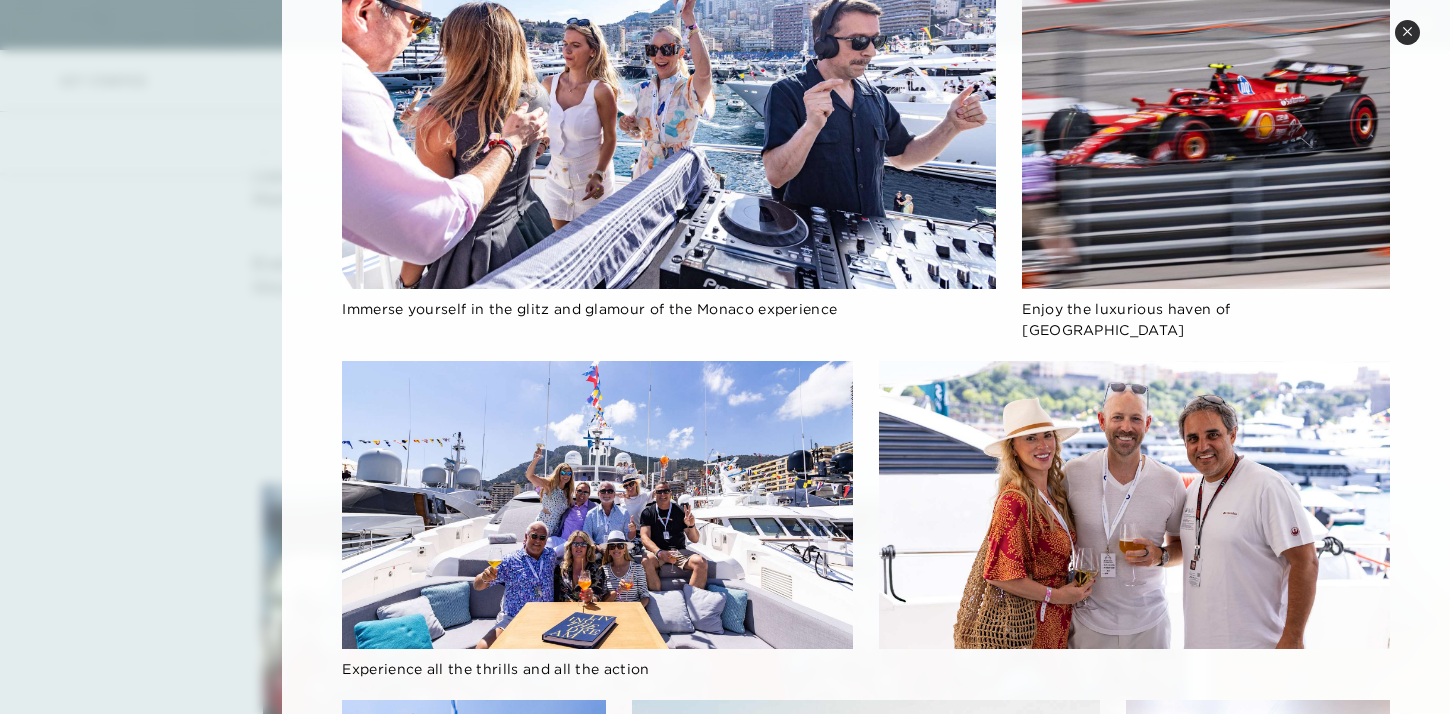click at bounding box center [669, 106] 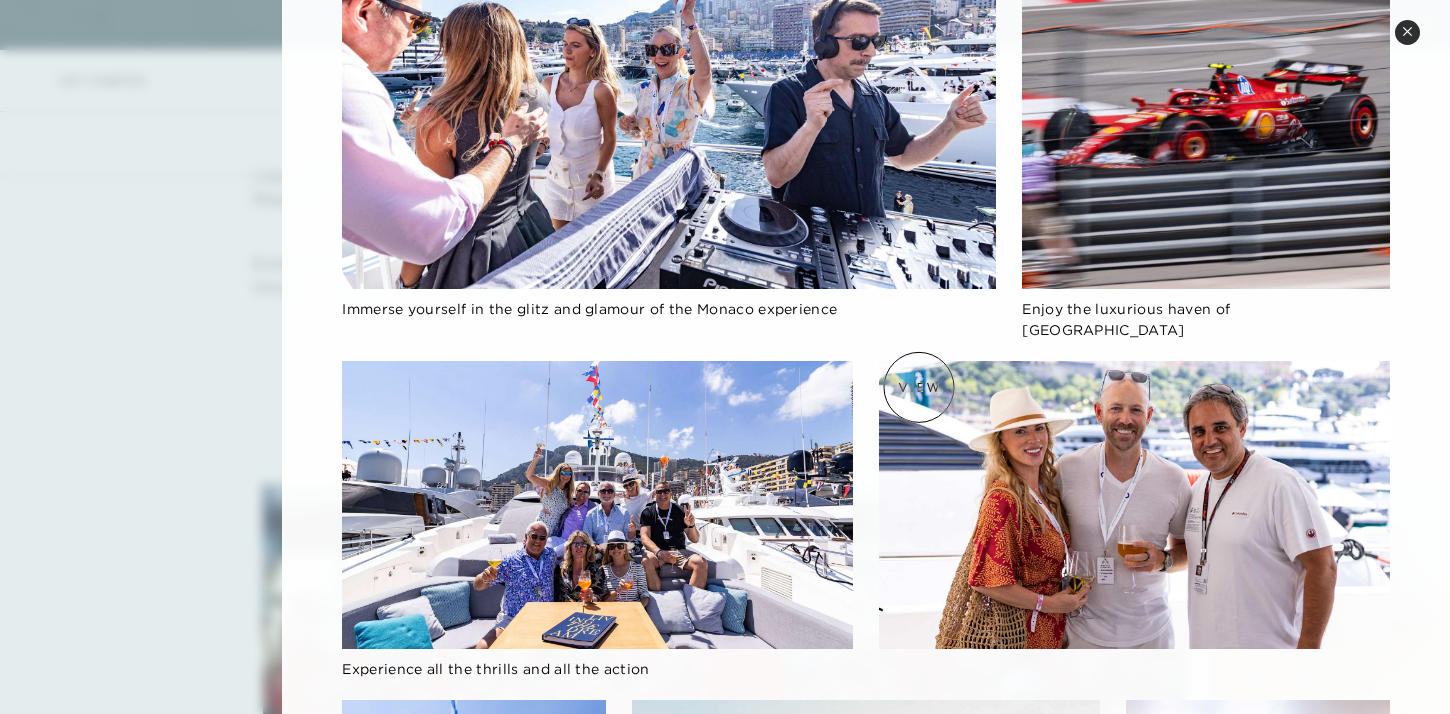 click at bounding box center [1135, 505] 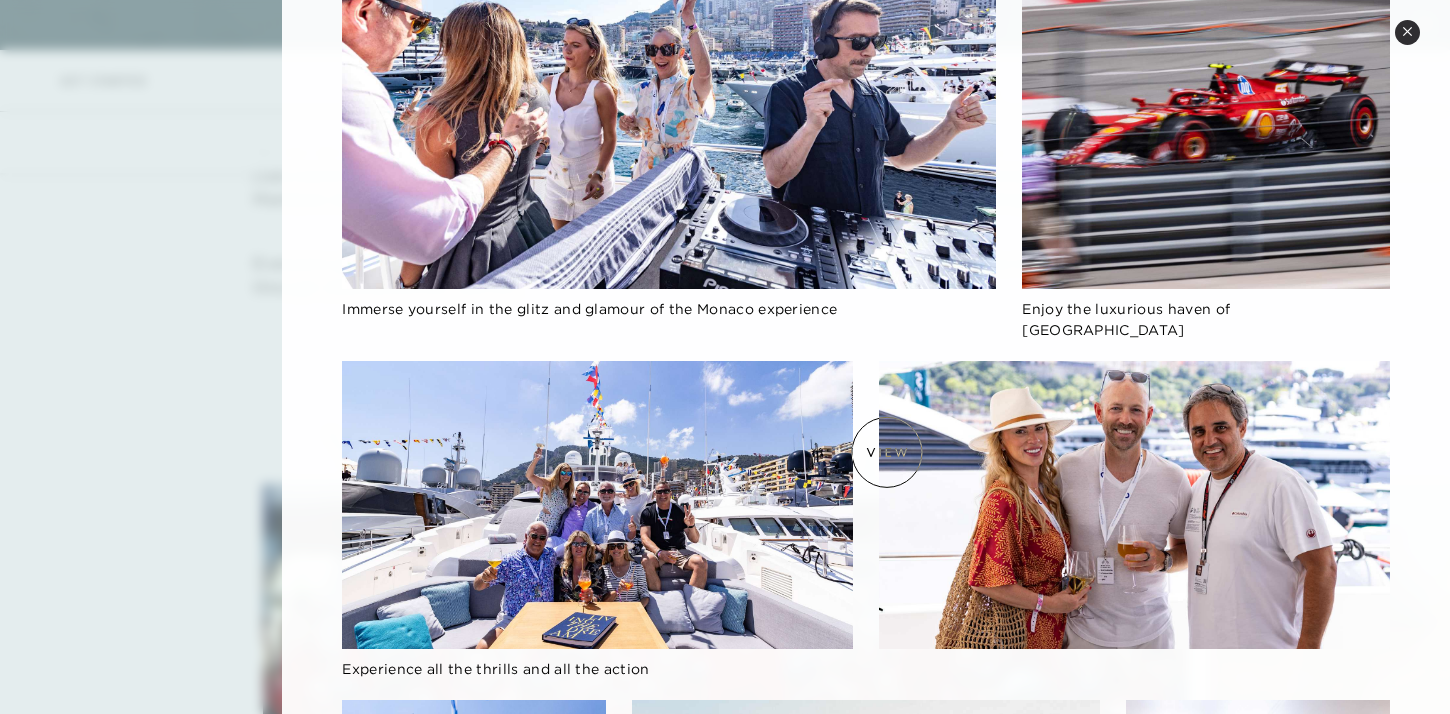 click at bounding box center (1135, 505) 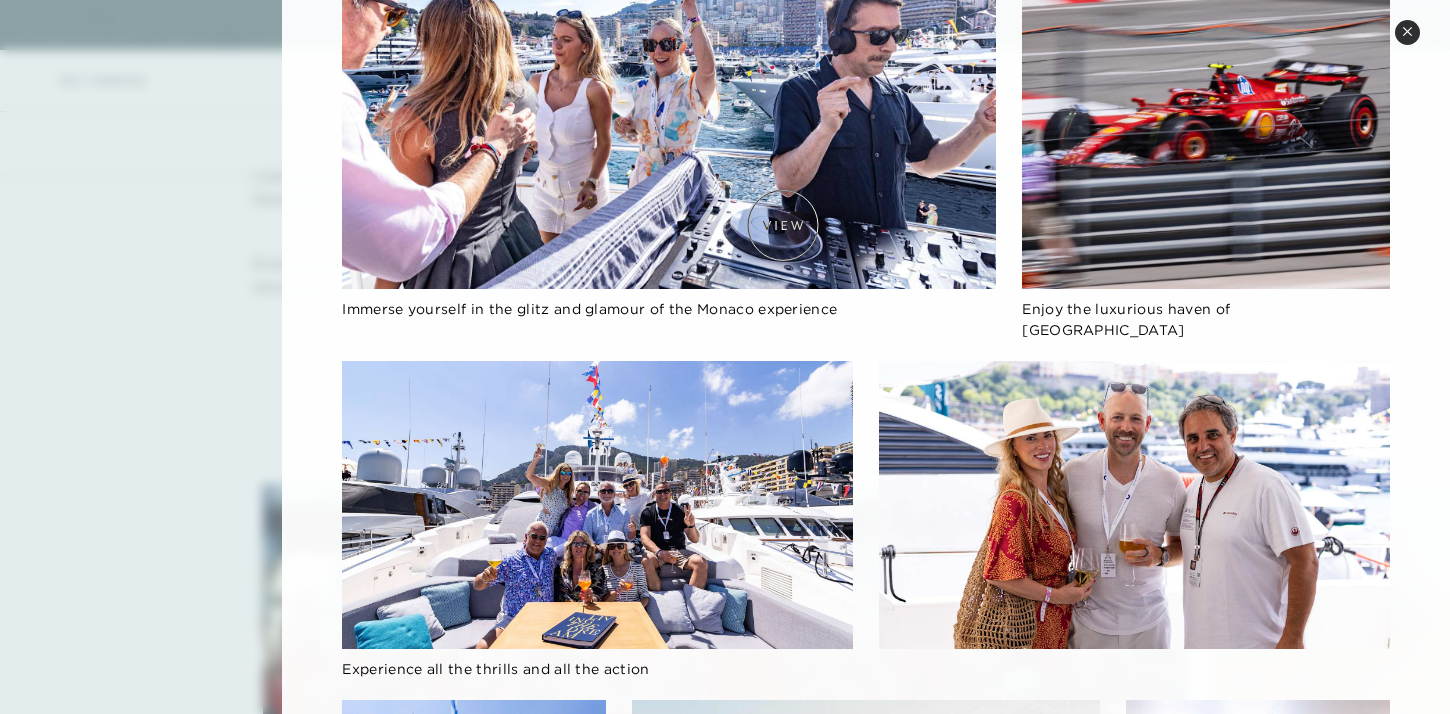 click at bounding box center [669, 105] 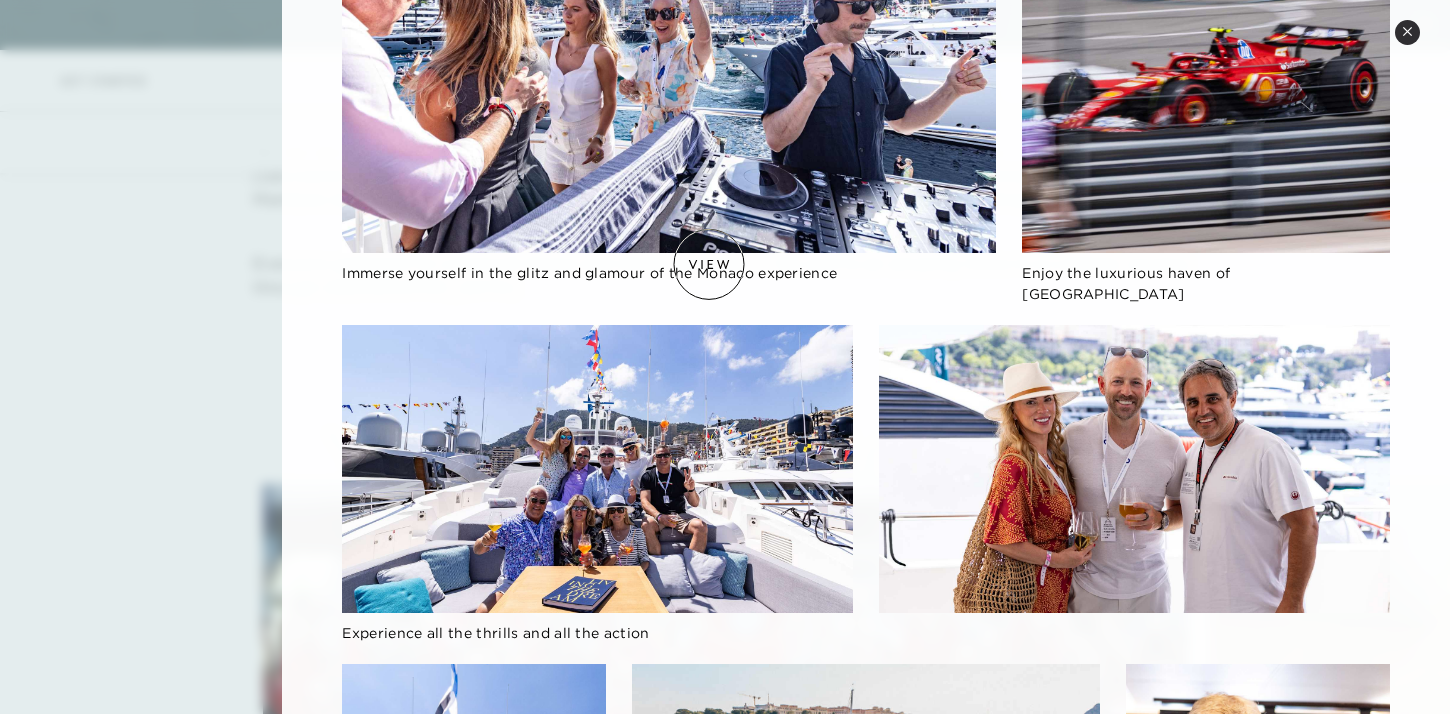 scroll, scrollTop: 0, scrollLeft: 0, axis: both 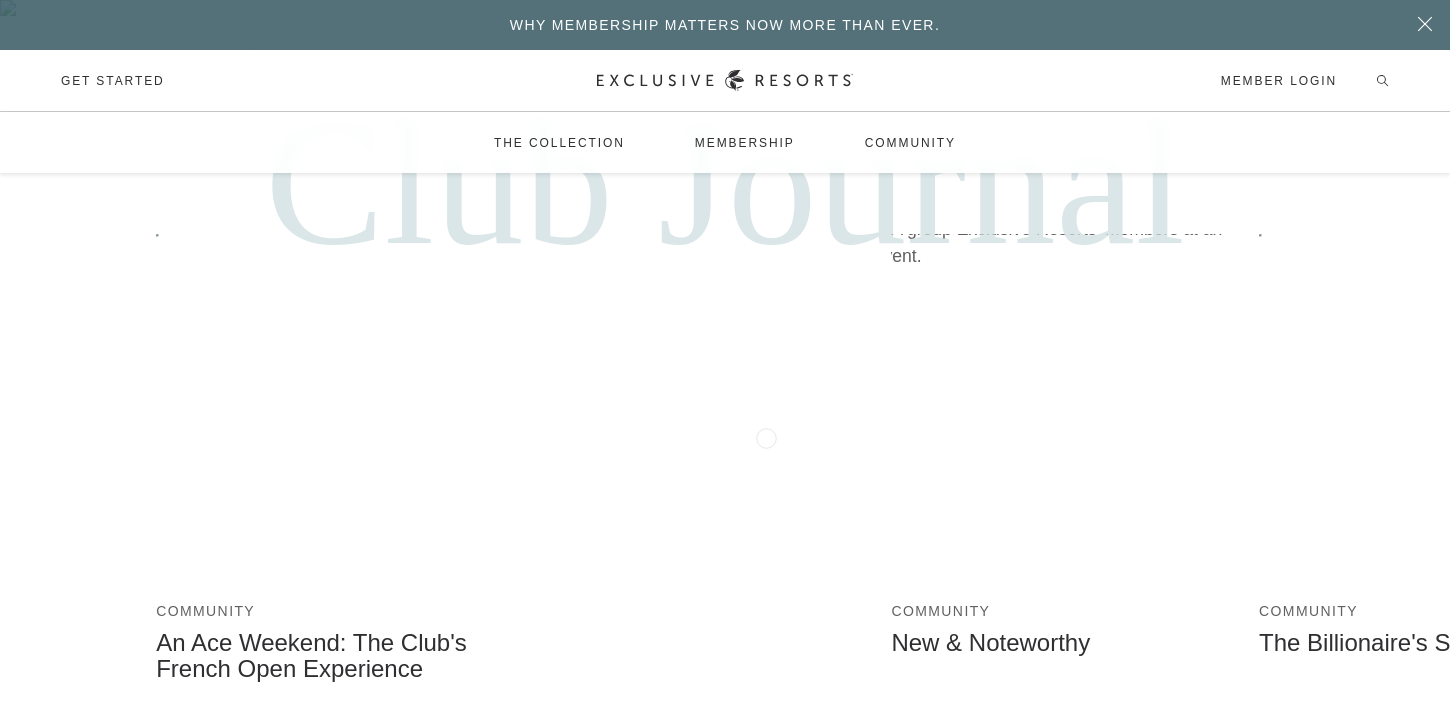 click at bounding box center [698, 465] 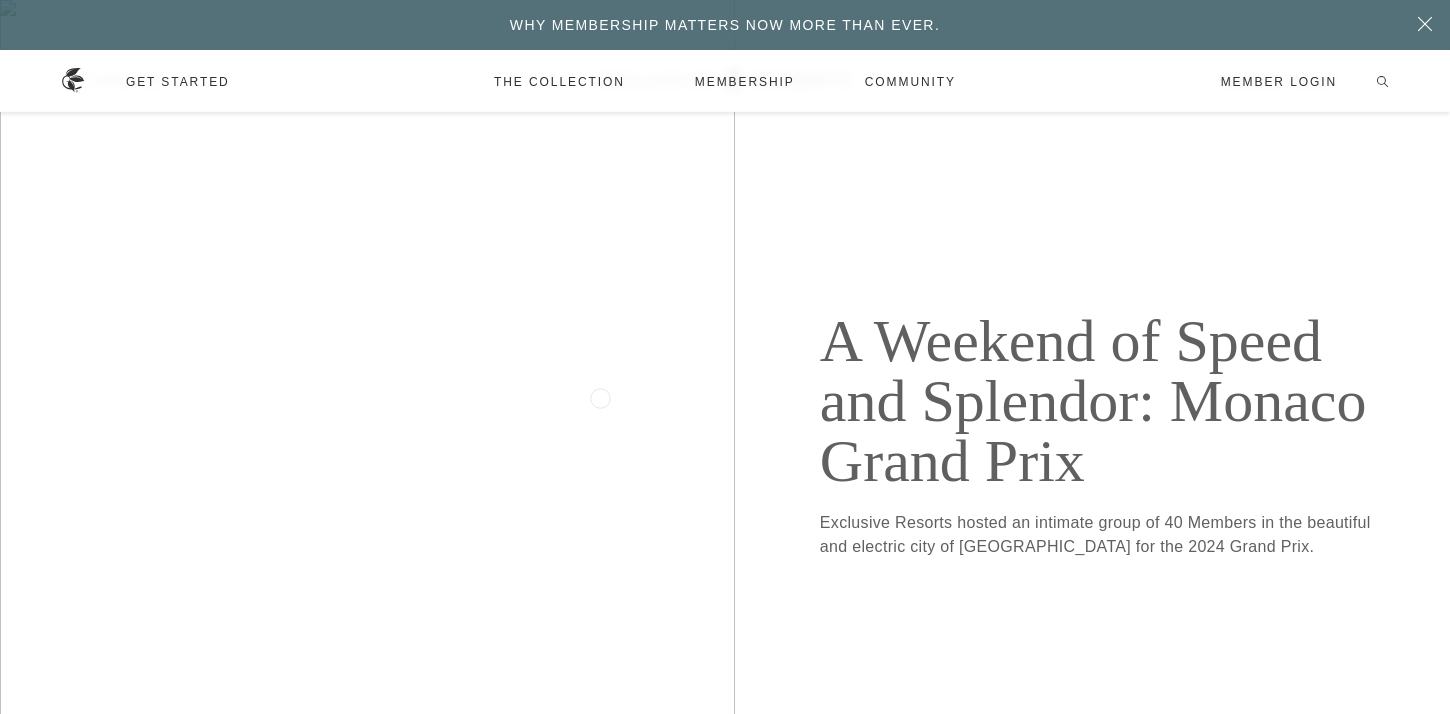 scroll, scrollTop: 178, scrollLeft: 0, axis: vertical 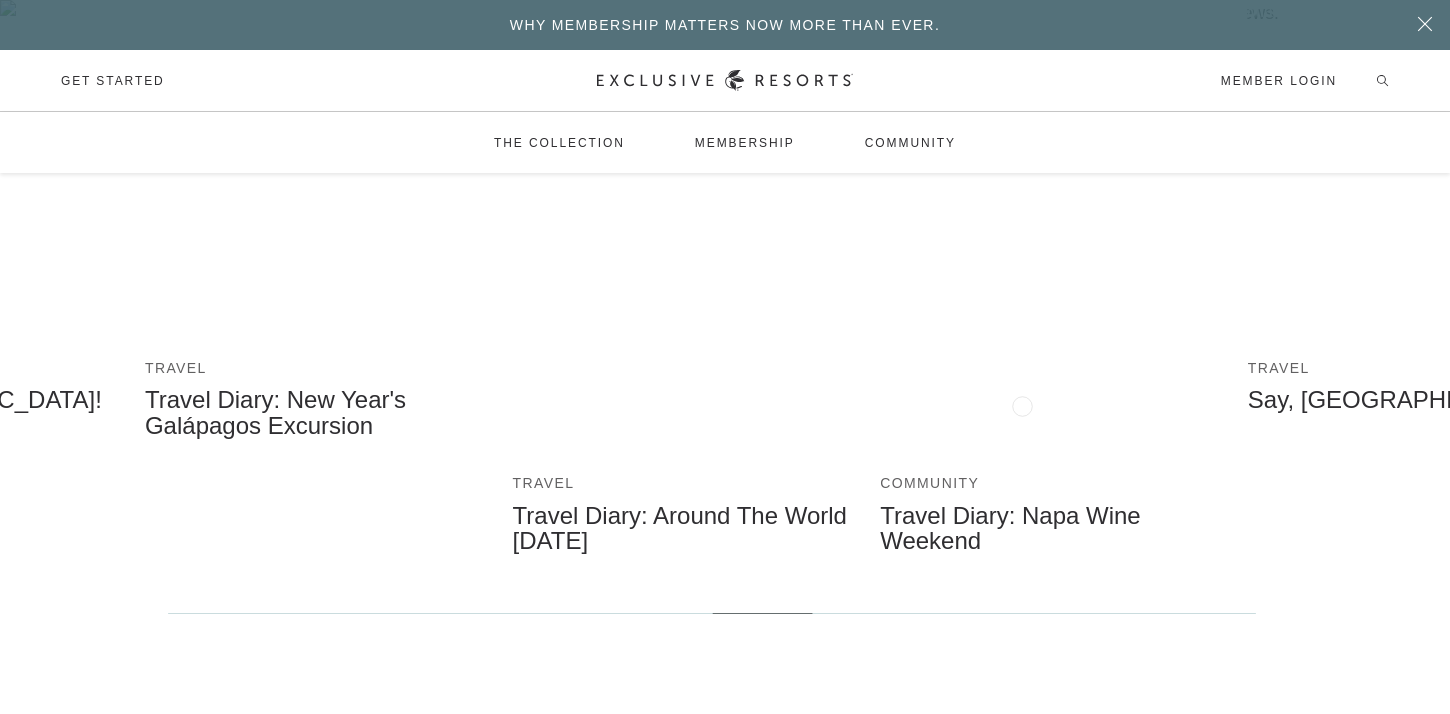 click at bounding box center [1054, 222] 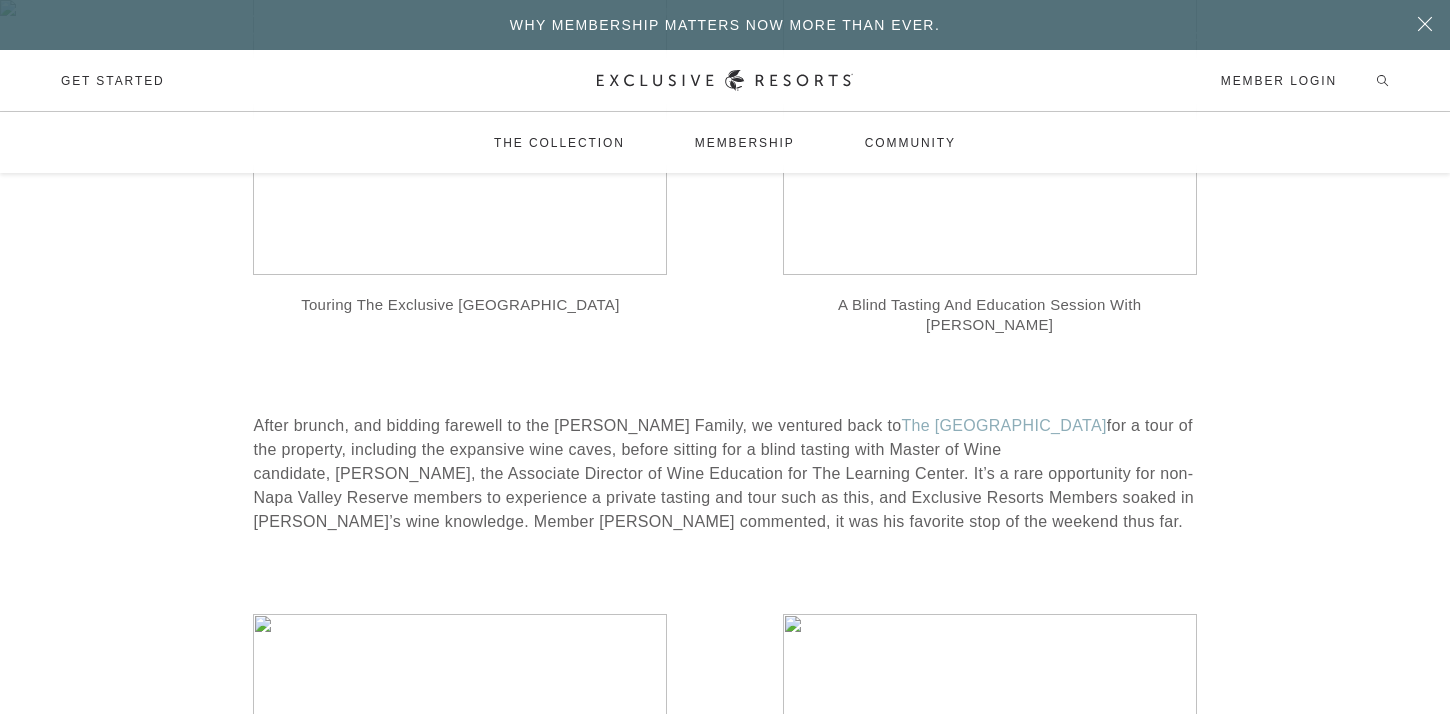 scroll, scrollTop: 5861, scrollLeft: 0, axis: vertical 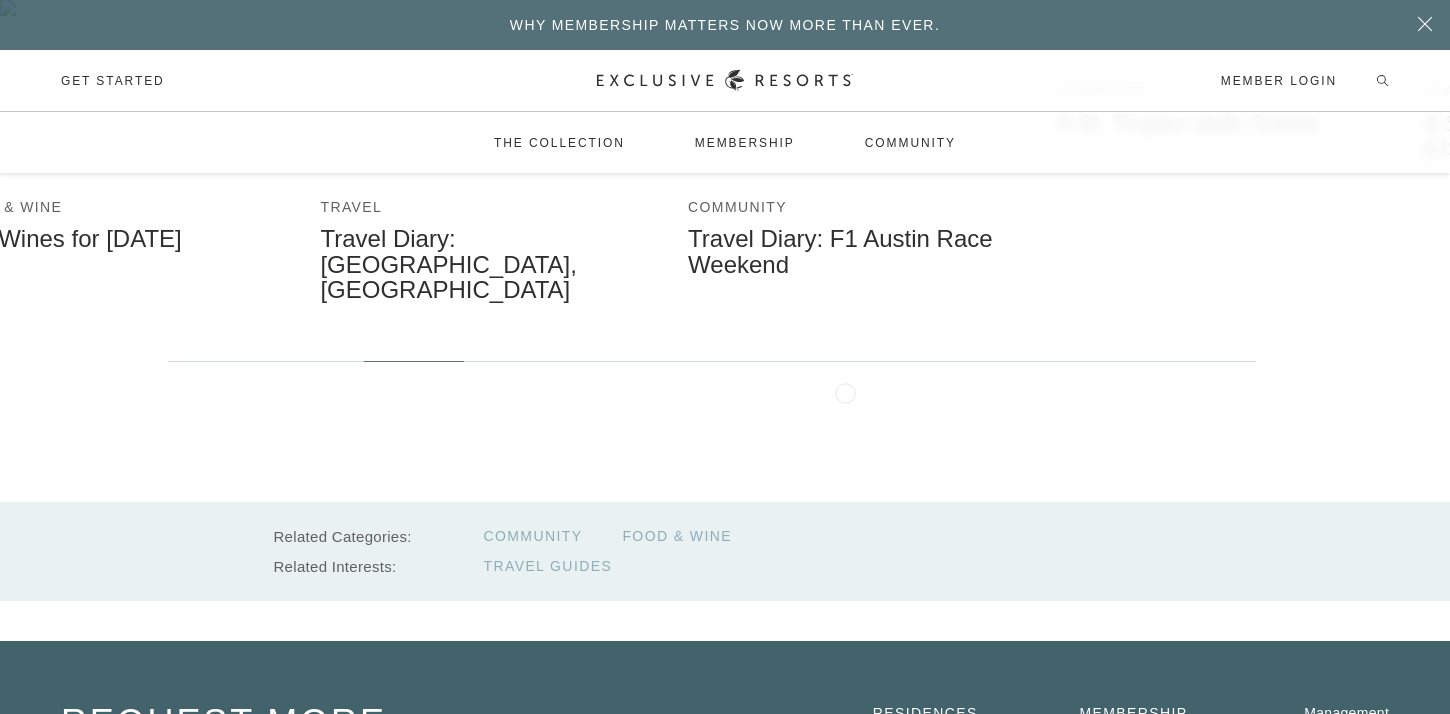 click at bounding box center [862, -54] 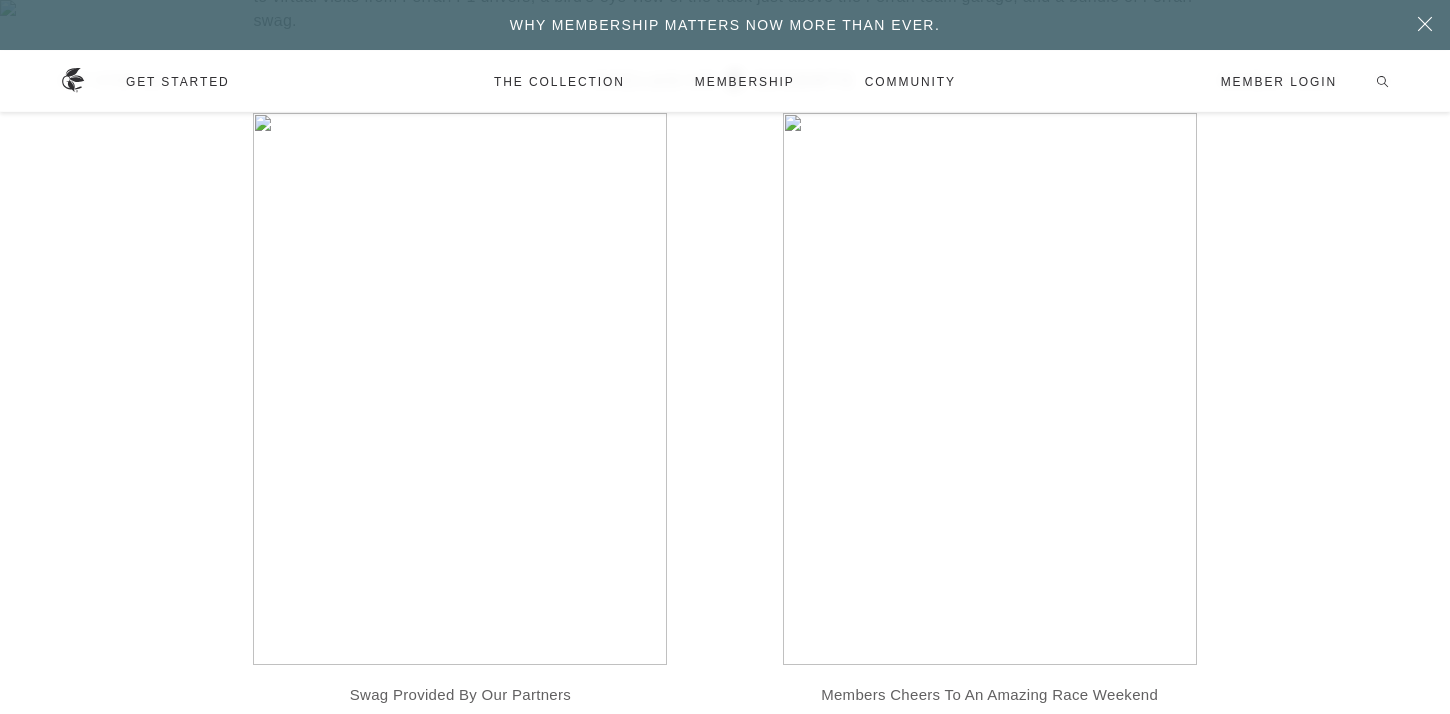 scroll, scrollTop: 2225, scrollLeft: 0, axis: vertical 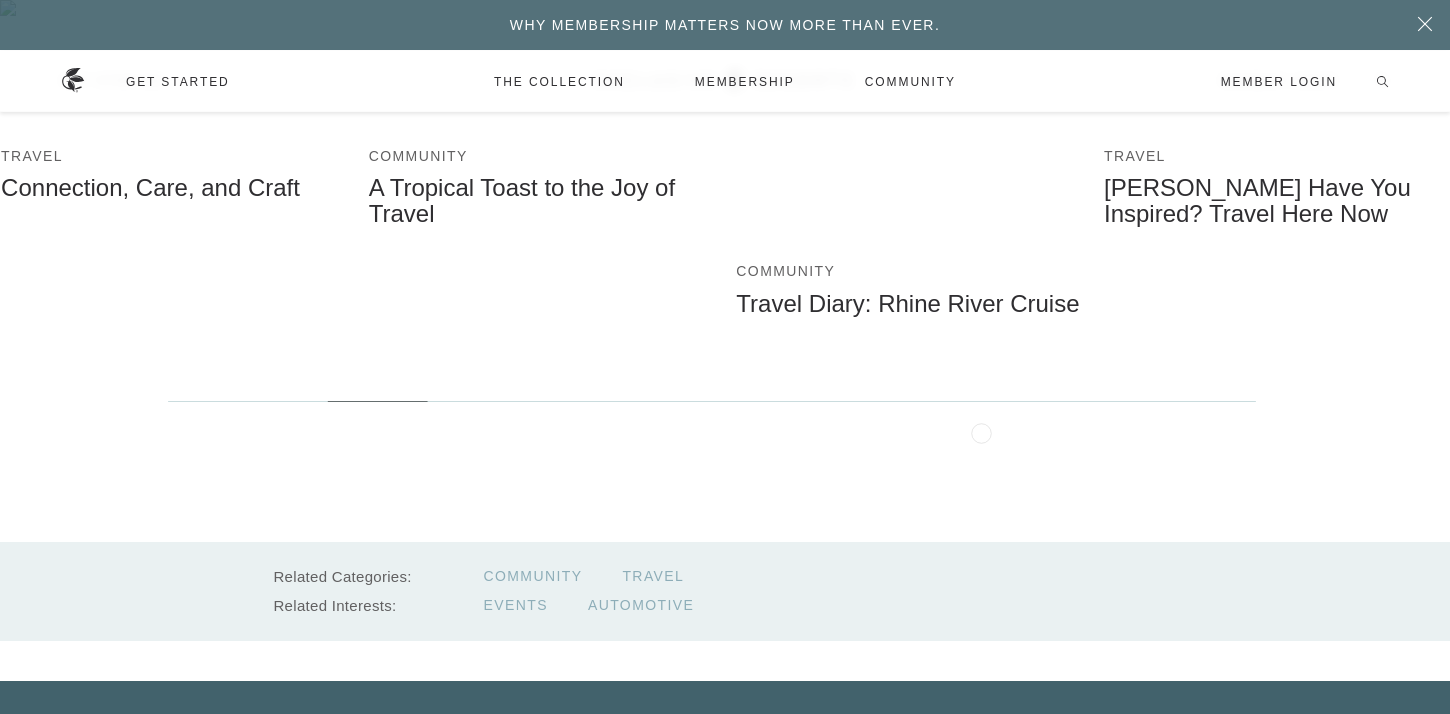 click at bounding box center [910, 10] 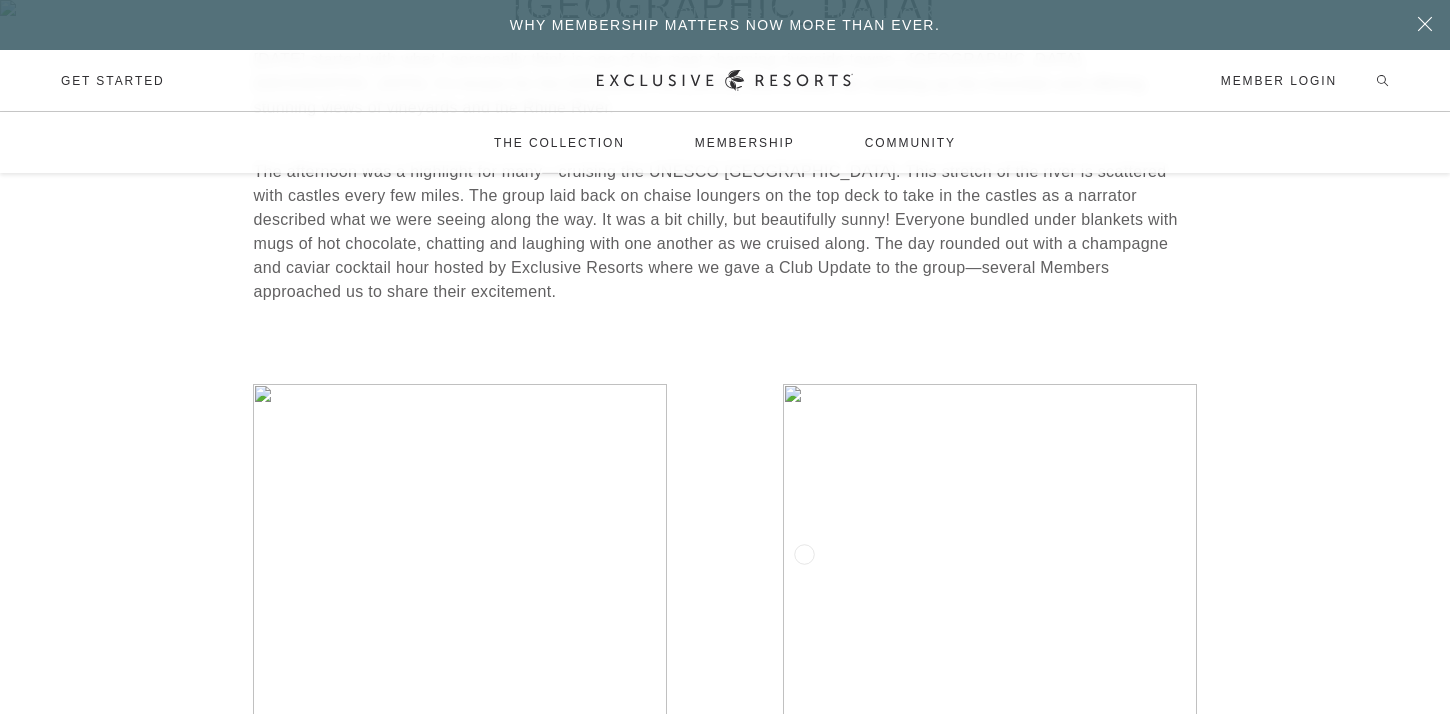 scroll, scrollTop: 6215, scrollLeft: 0, axis: vertical 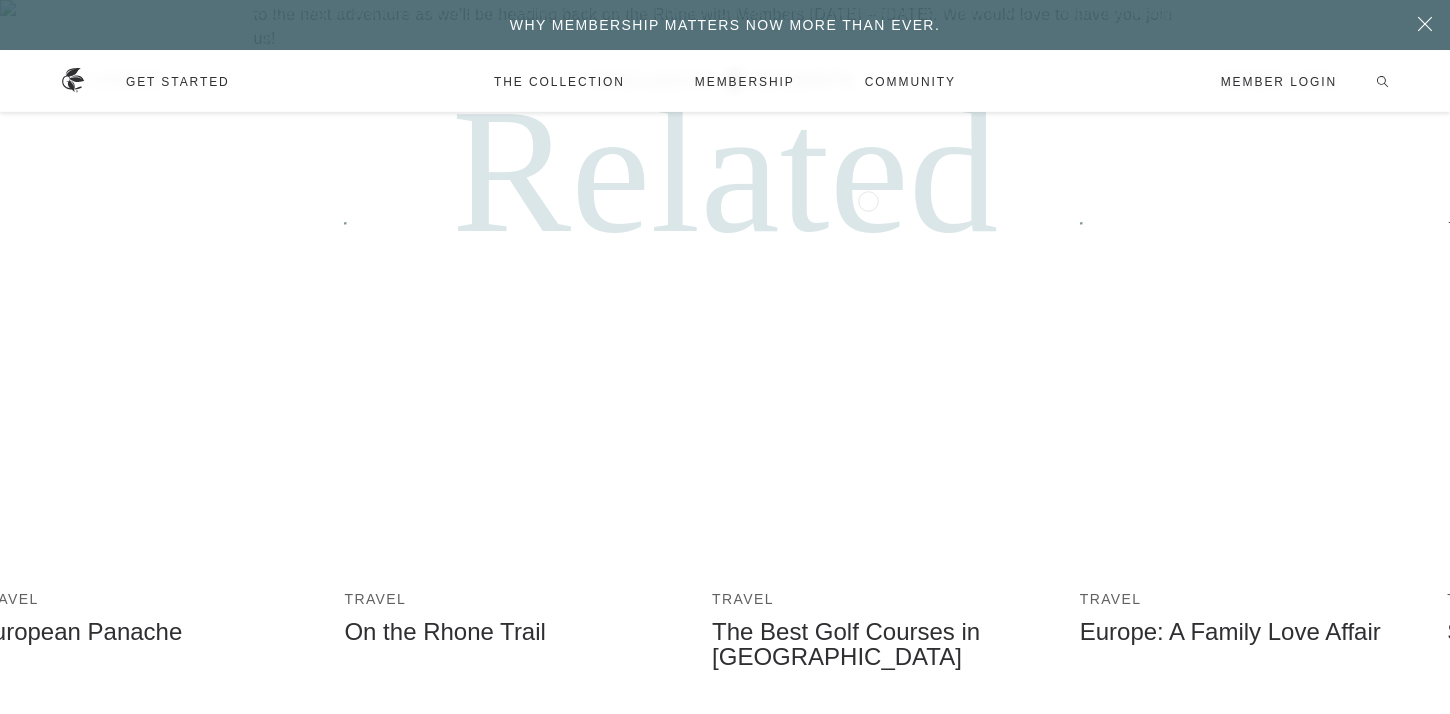 click at bounding box center [886, 396] 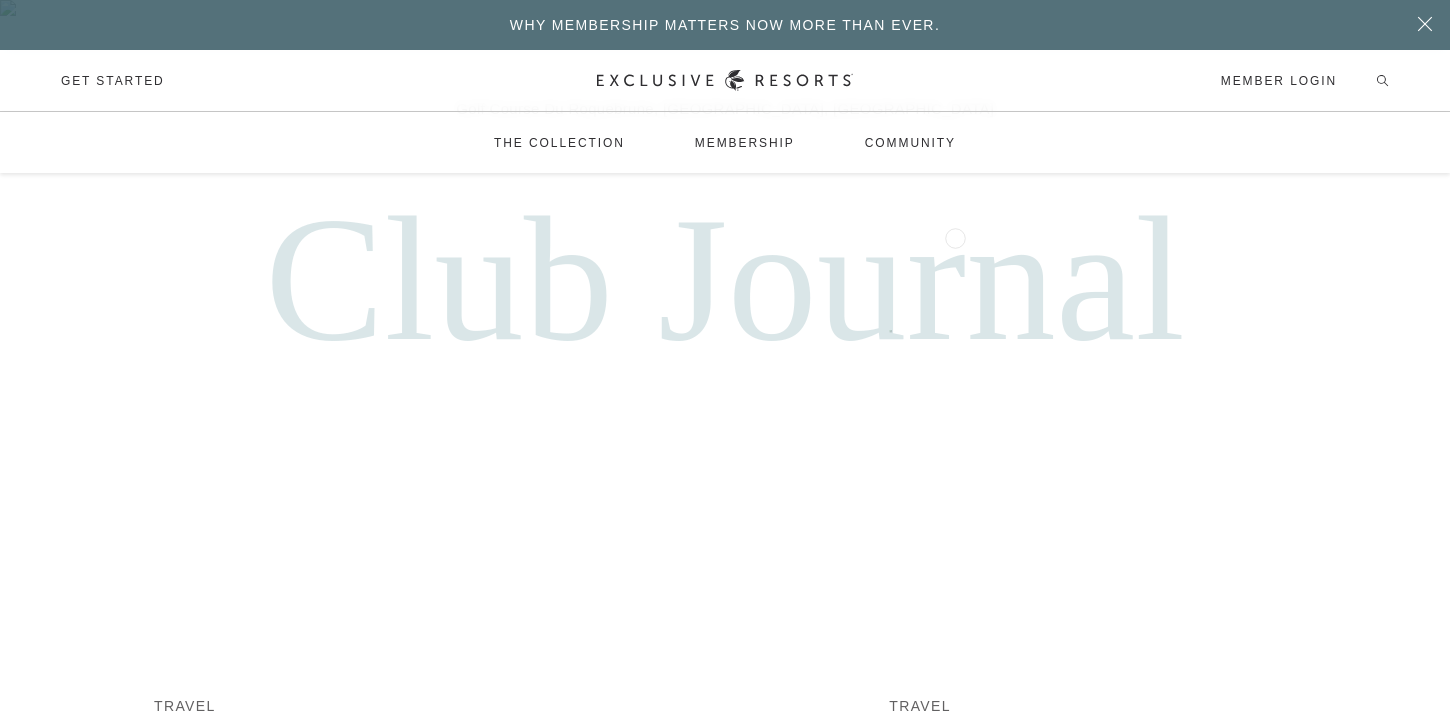 scroll, scrollTop: 6738, scrollLeft: 0, axis: vertical 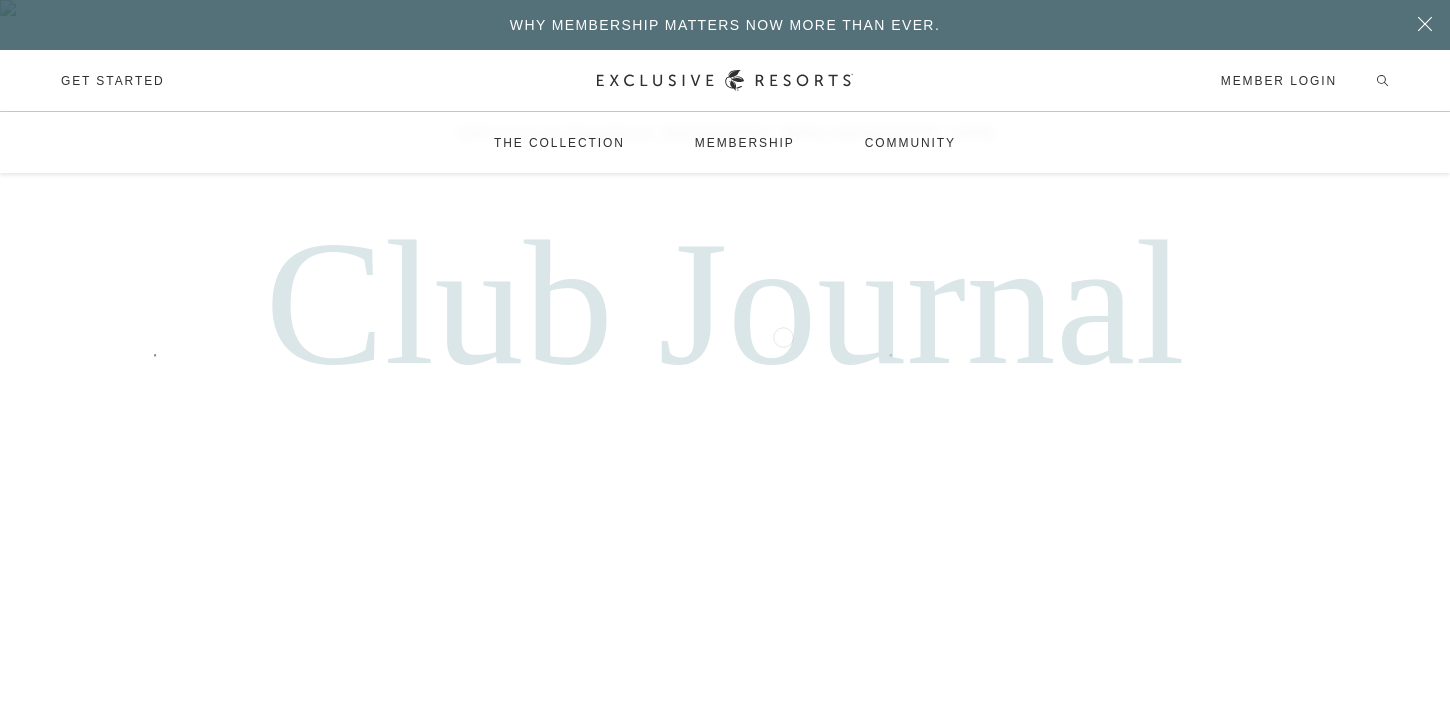 click at bounding box center [695, 585] 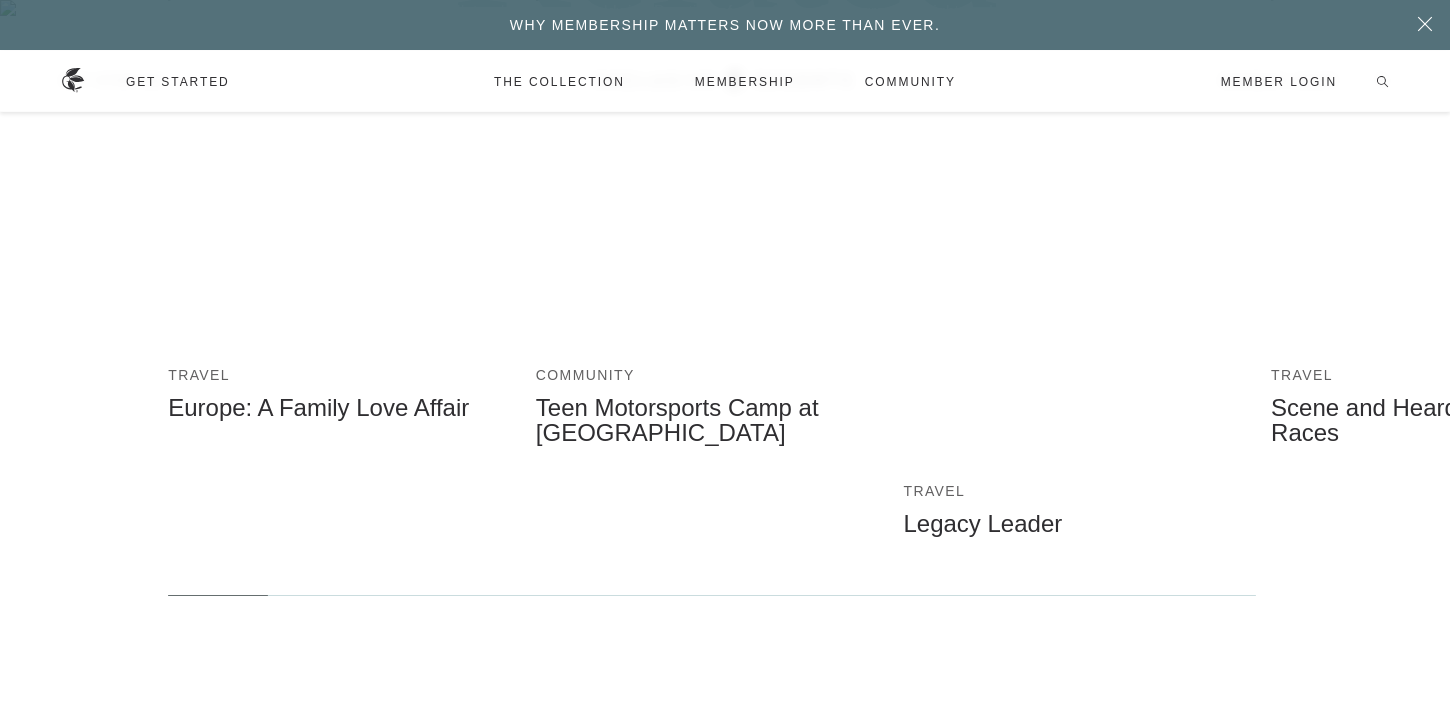 scroll, scrollTop: 4877, scrollLeft: 0, axis: vertical 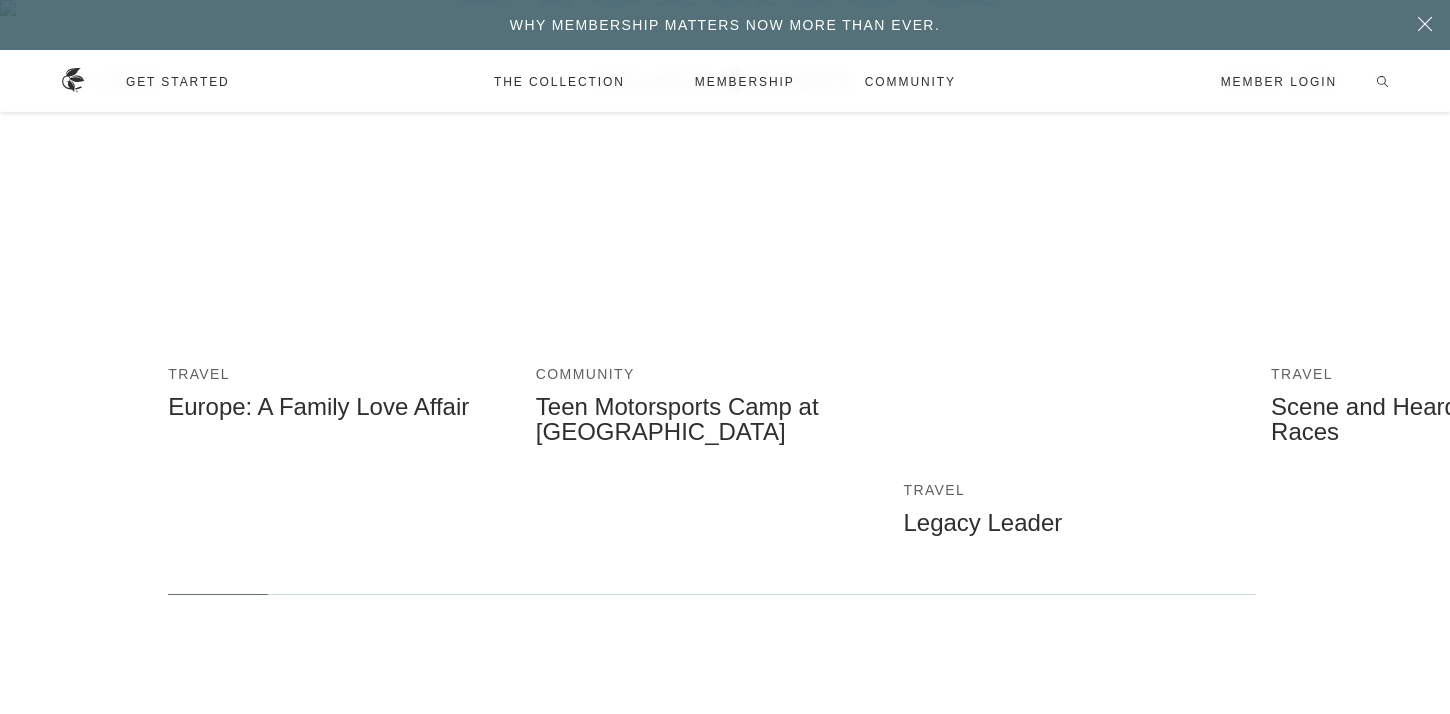 click at bounding box center [1077, 229] 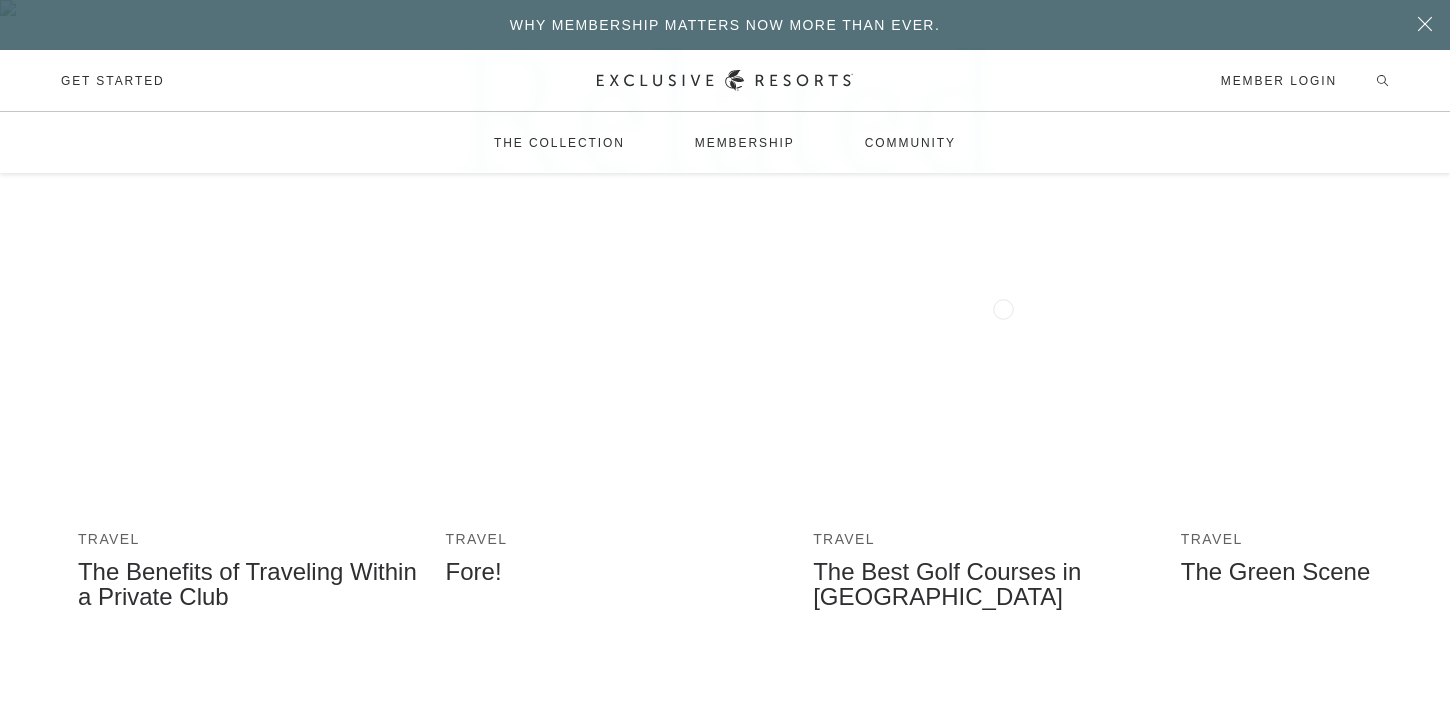 scroll, scrollTop: 5719, scrollLeft: 0, axis: vertical 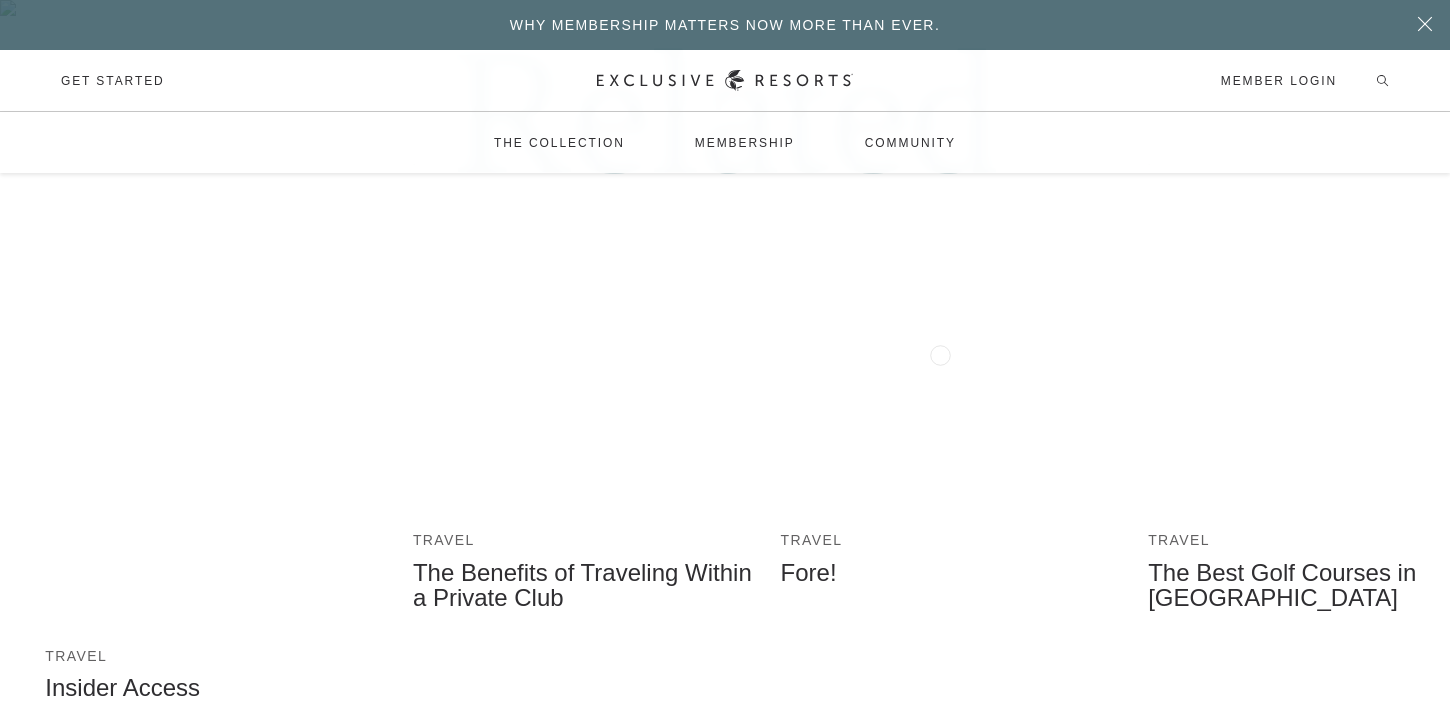 click at bounding box center (954, 337) 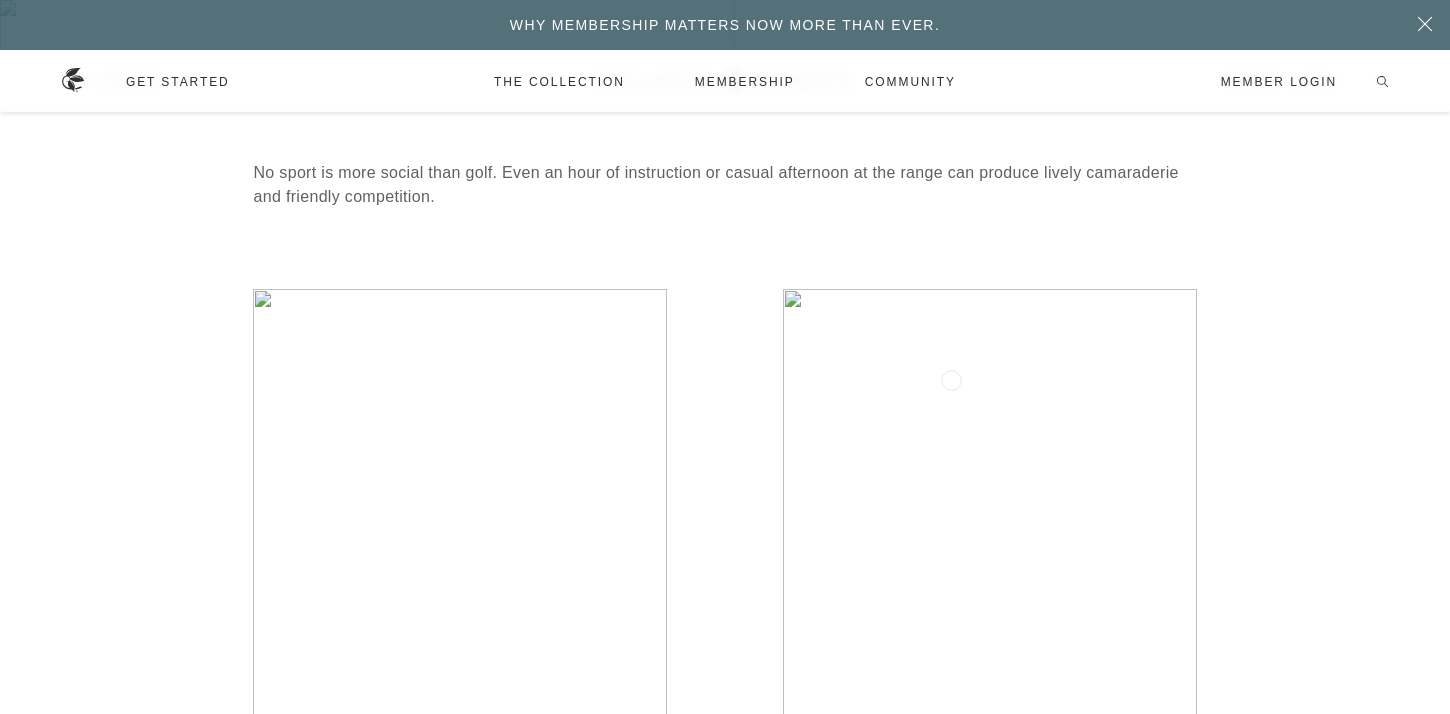 scroll, scrollTop: 780, scrollLeft: 0, axis: vertical 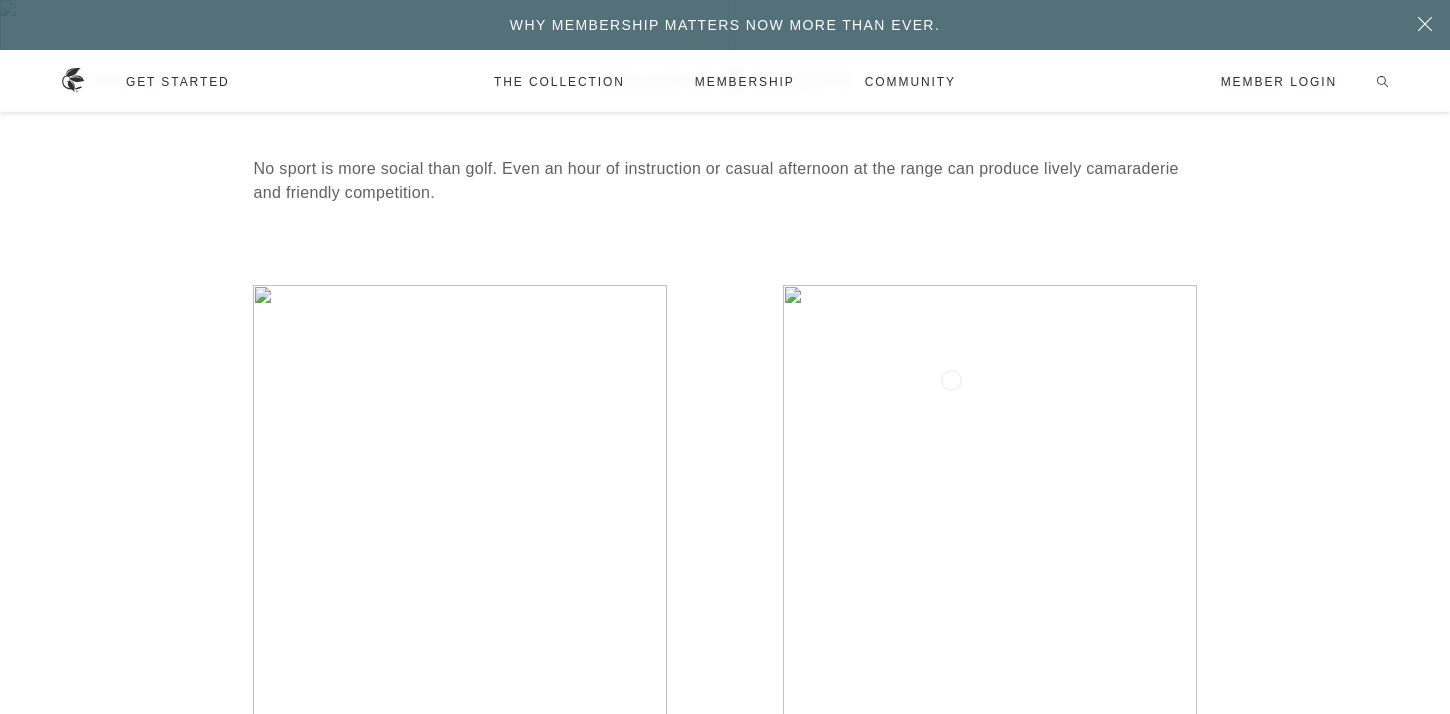 click at bounding box center (990, 561) 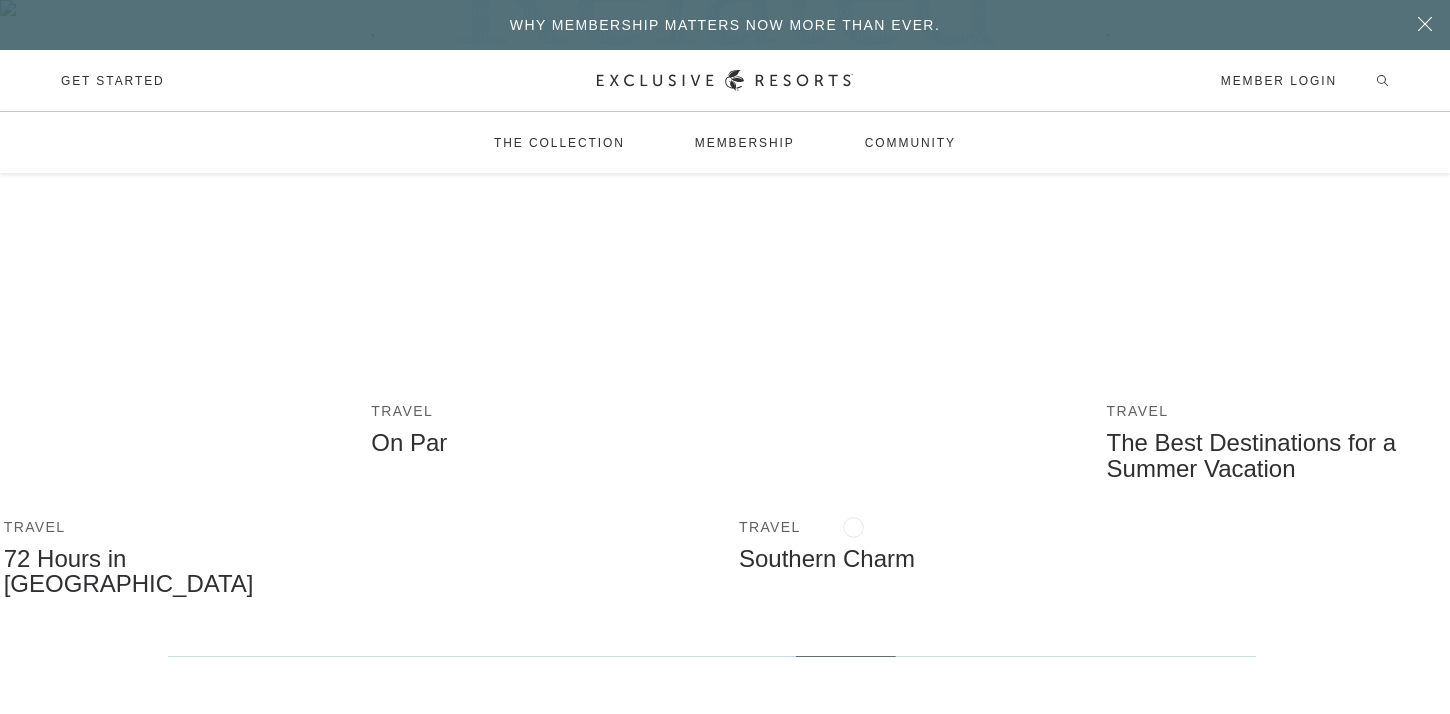scroll, scrollTop: 5936, scrollLeft: 0, axis: vertical 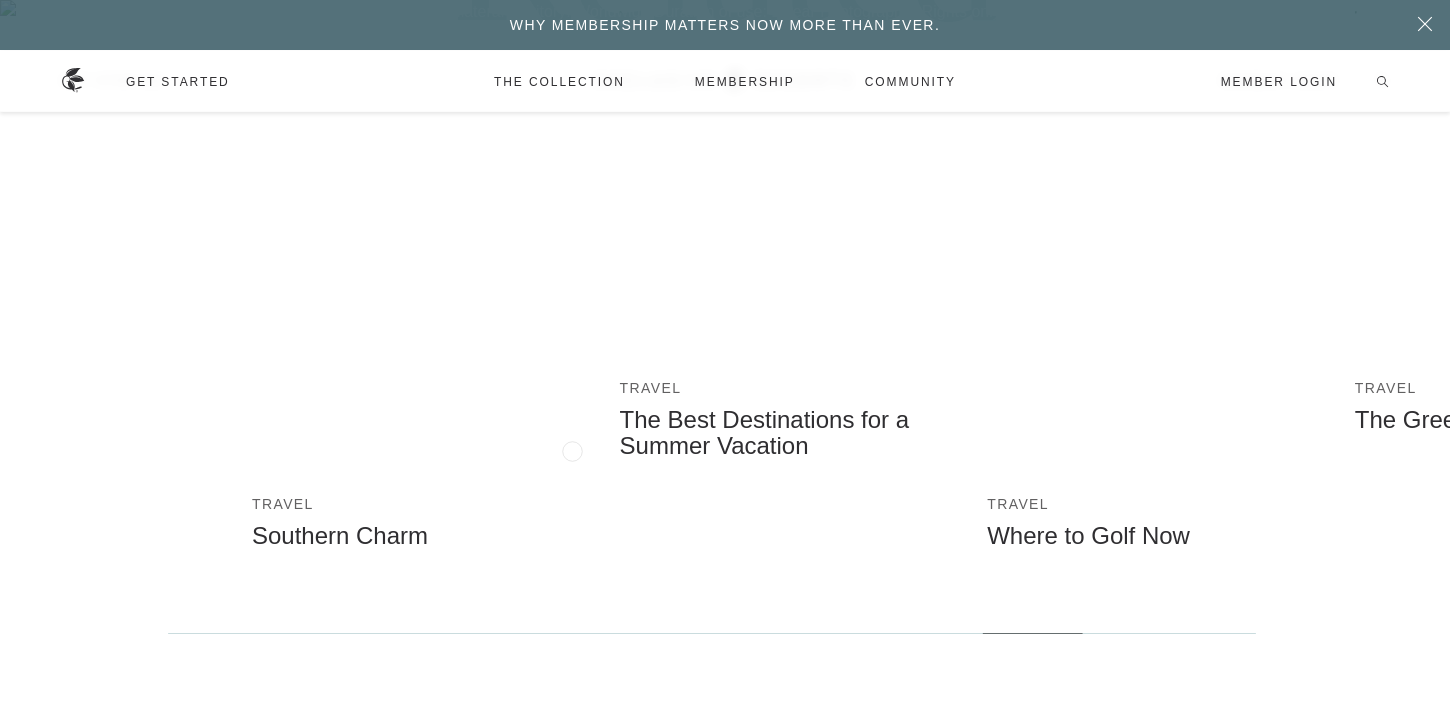 click at bounding box center [426, 242] 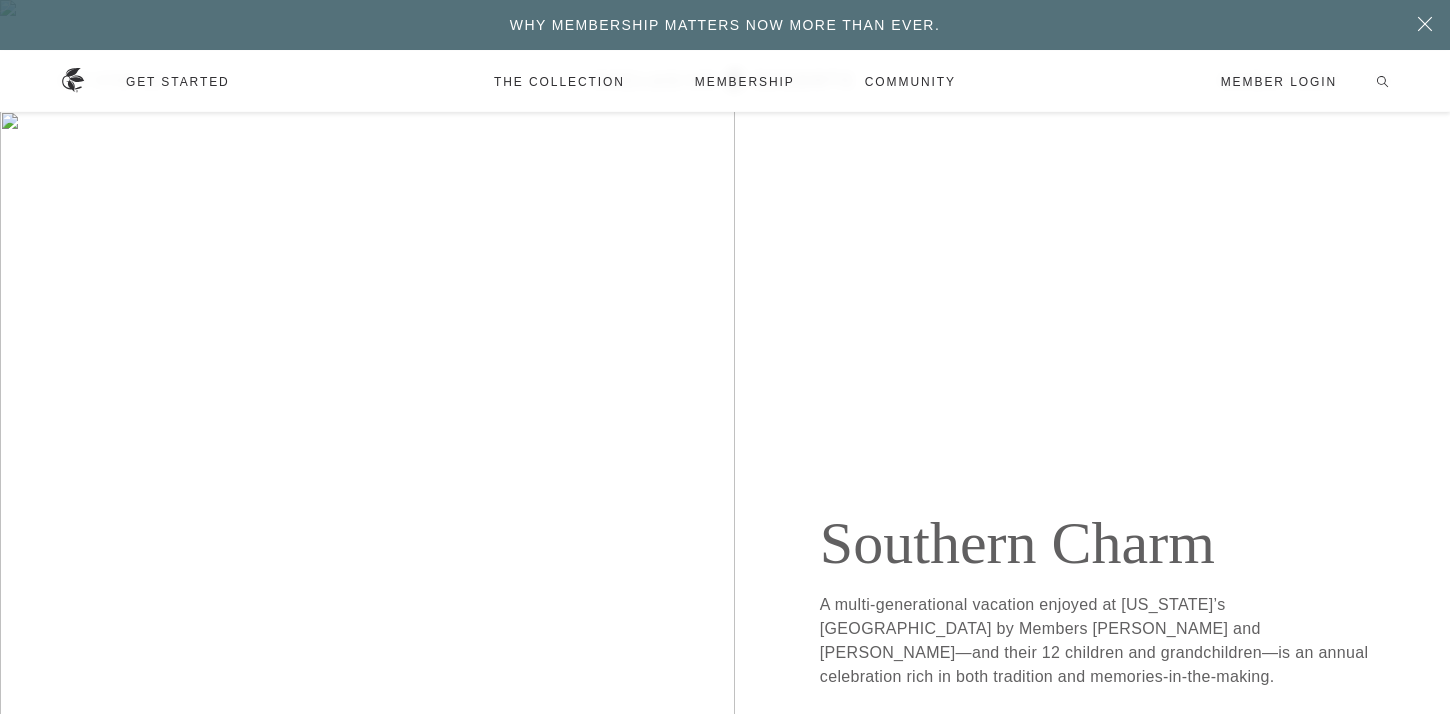 scroll, scrollTop: 16, scrollLeft: 0, axis: vertical 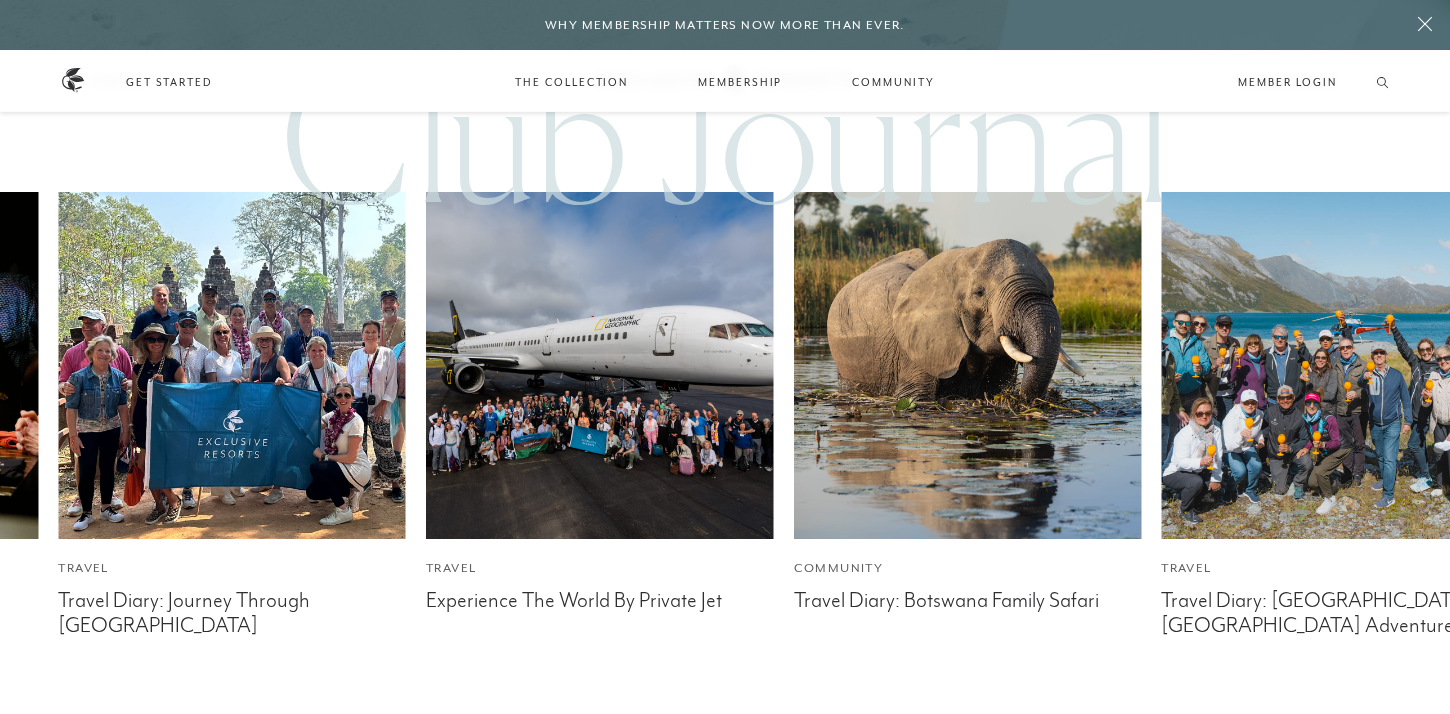 click at bounding box center (600, 366) 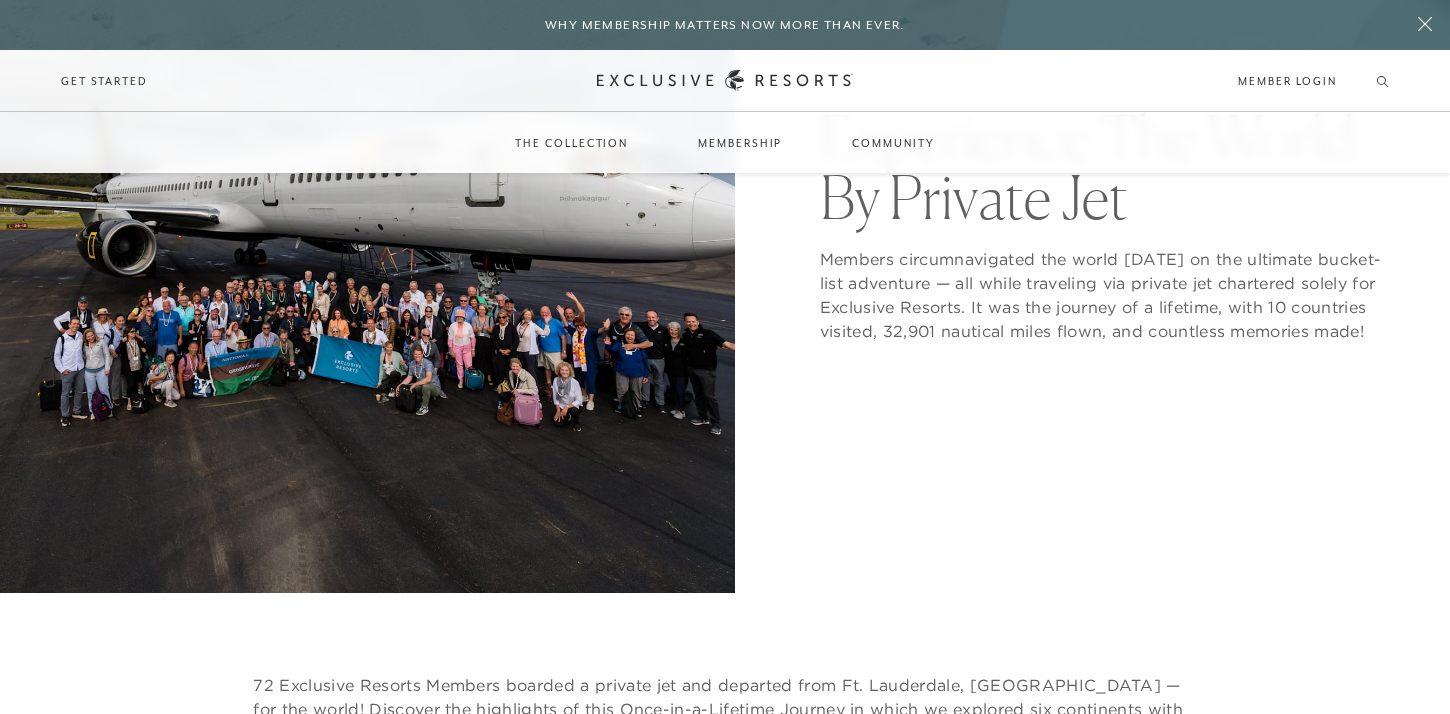 scroll, scrollTop: 0, scrollLeft: 0, axis: both 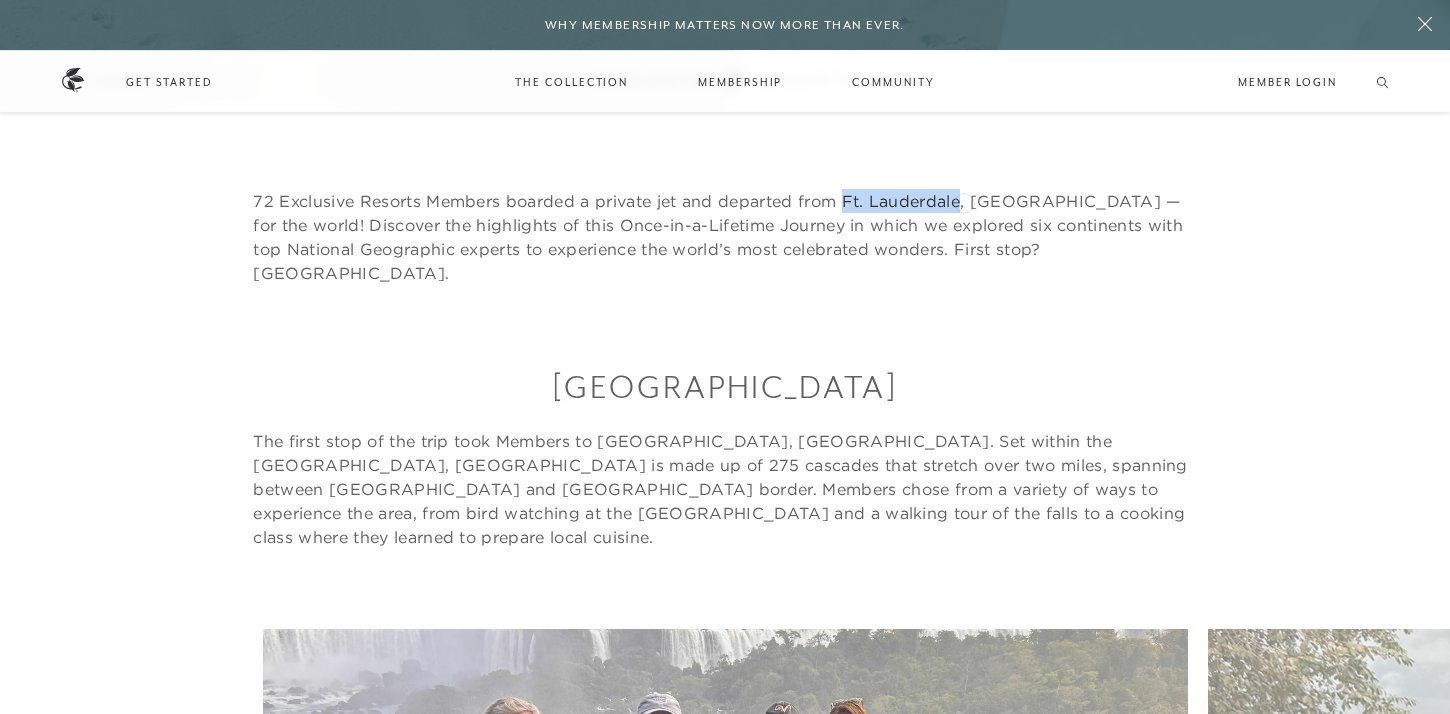 drag, startPoint x: 846, startPoint y: 199, endPoint x: 964, endPoint y: 201, distance: 118.016945 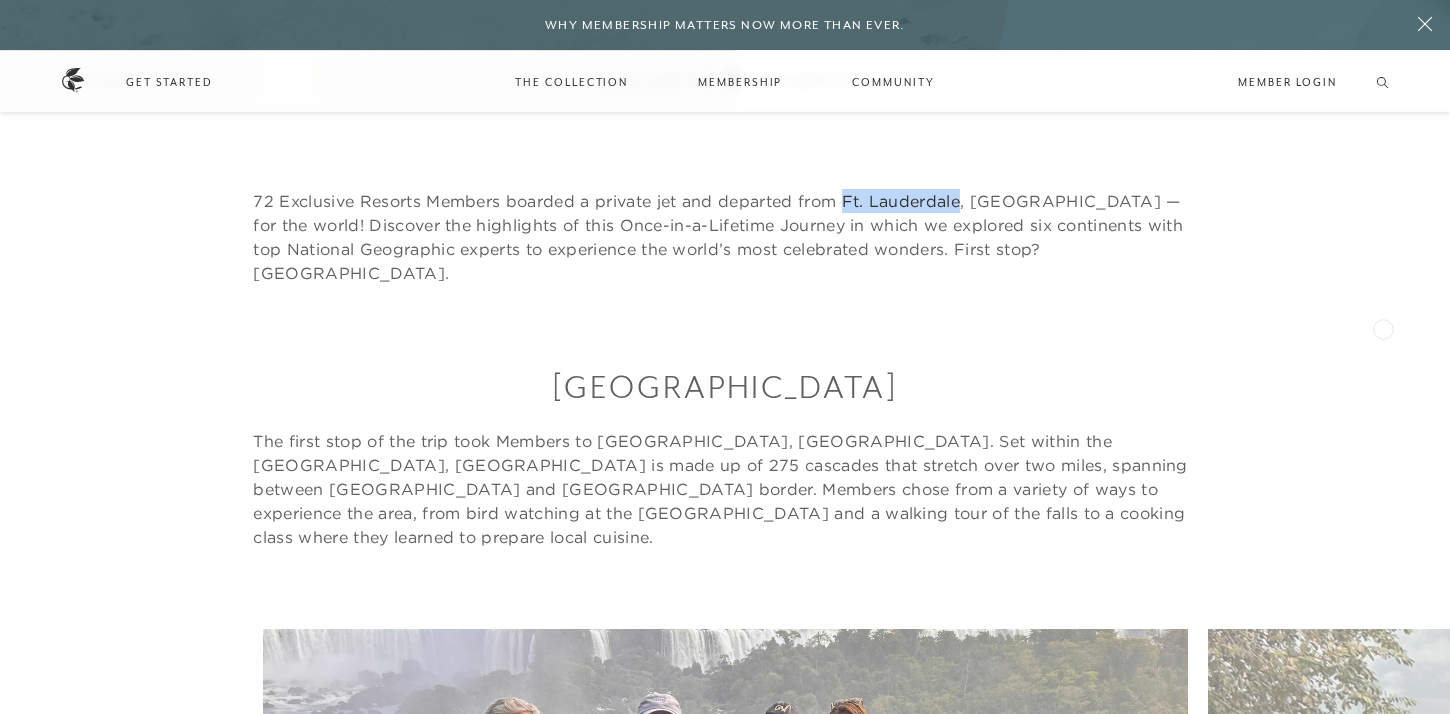 copy on "Ft. [GEOGRAPHIC_DATA]" 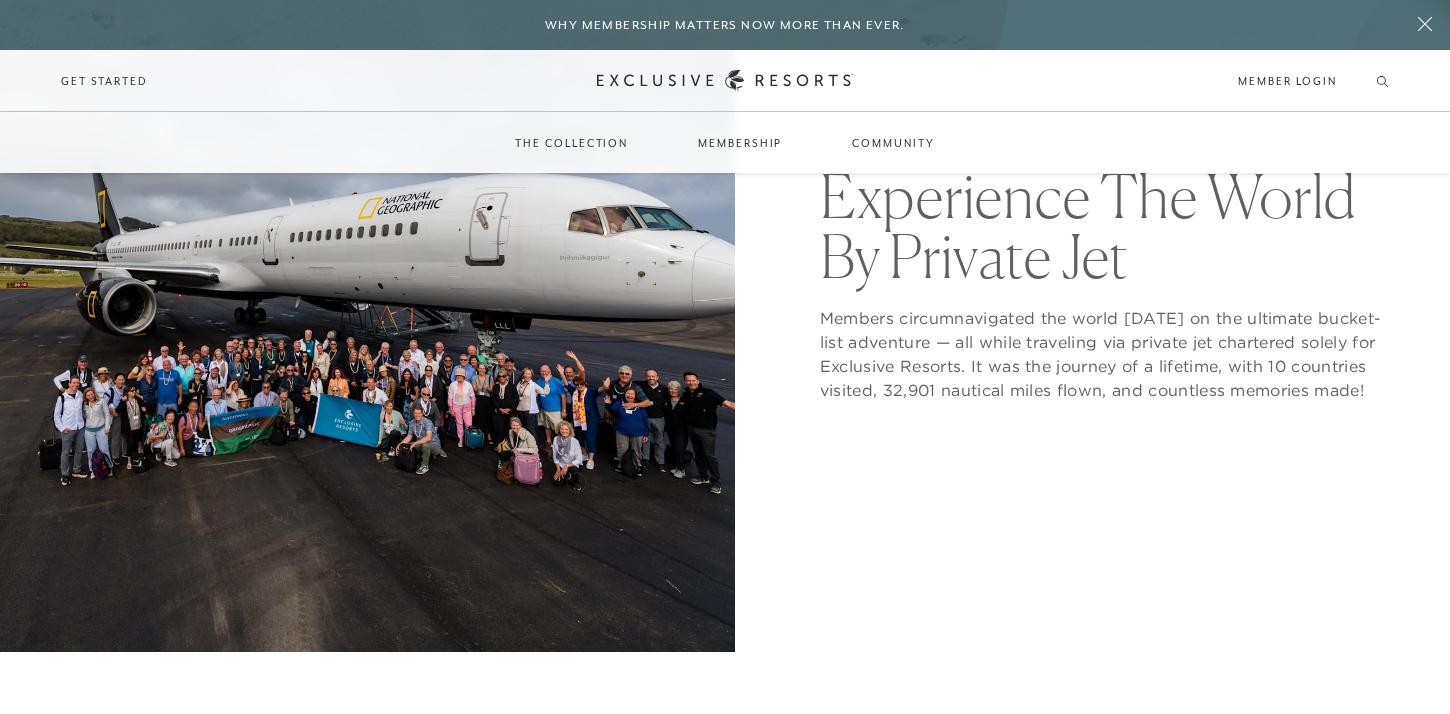 scroll, scrollTop: 175, scrollLeft: 0, axis: vertical 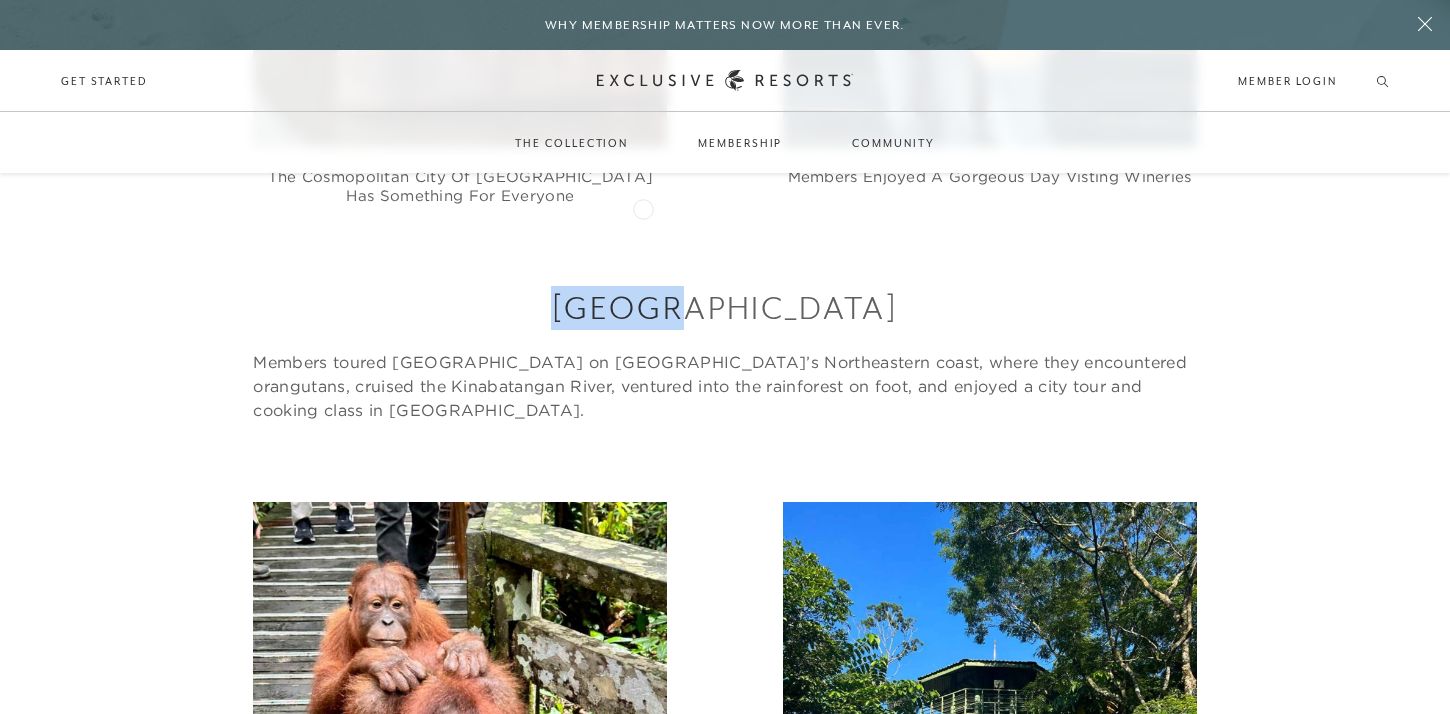drag, startPoint x: 789, startPoint y: 180, endPoint x: 643, endPoint y: 207, distance: 148.47559 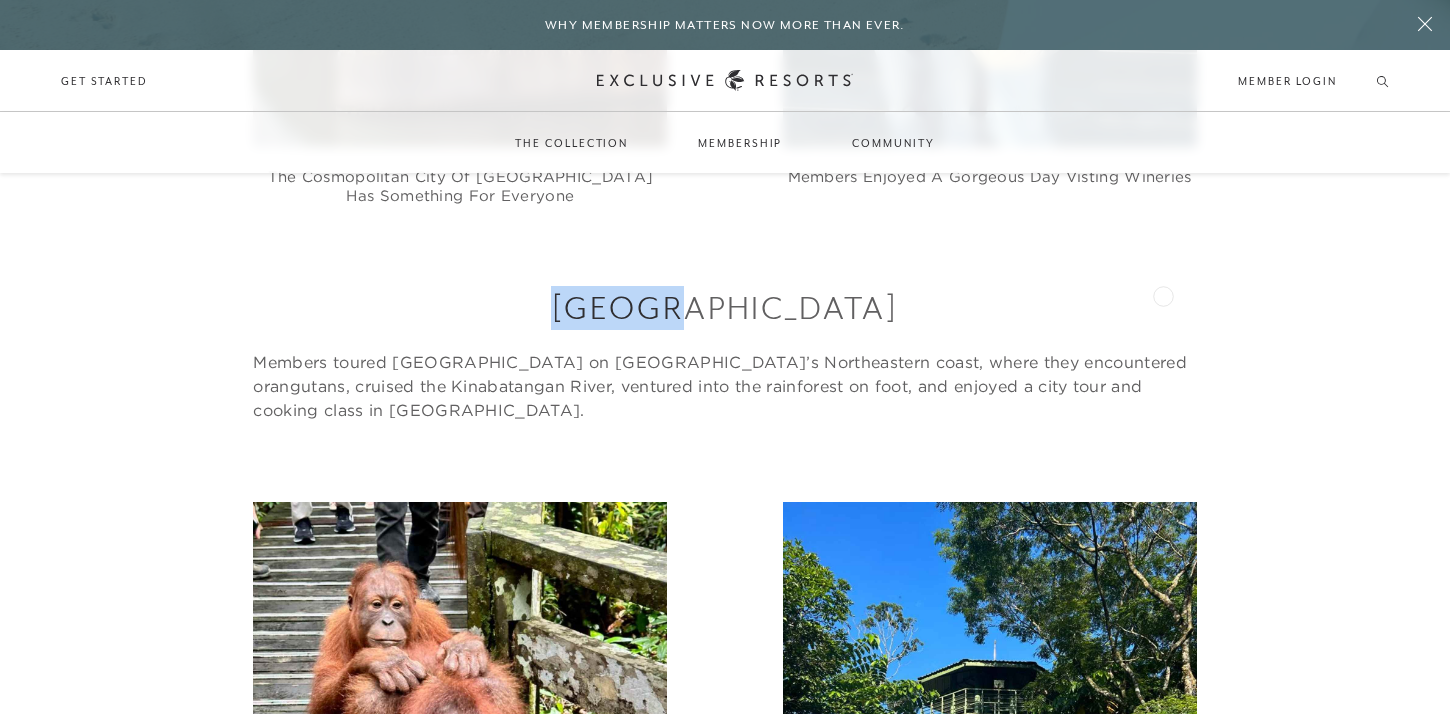 copy on "BORNEO" 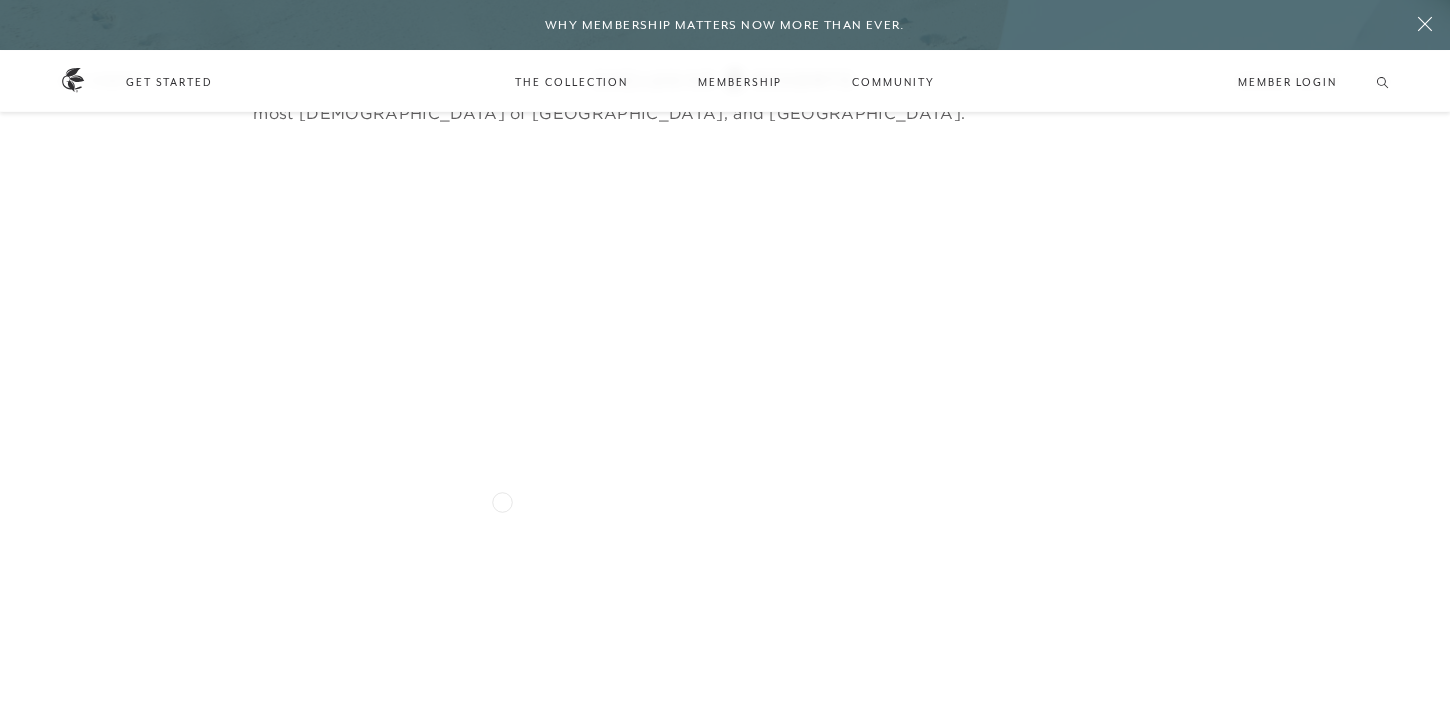 scroll, scrollTop: 7092, scrollLeft: 0, axis: vertical 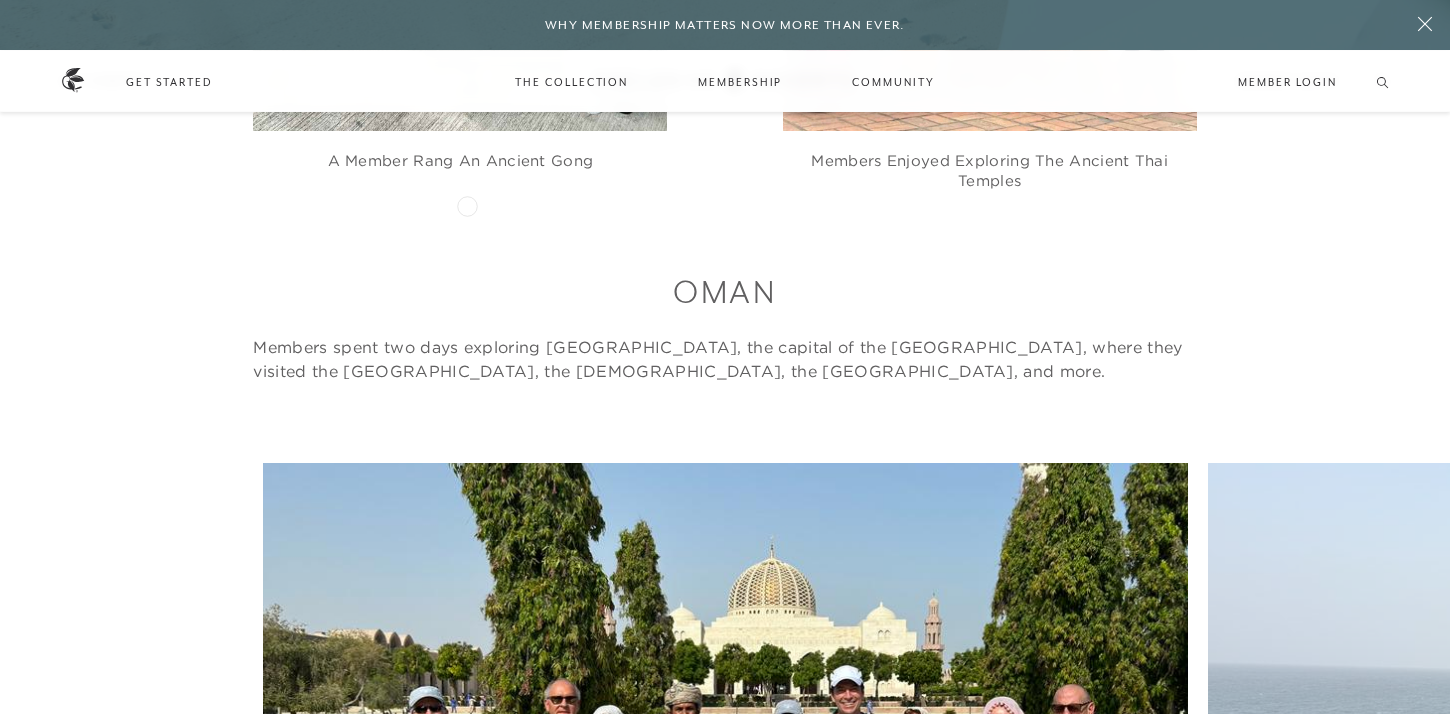 drag, startPoint x: 360, startPoint y: 199, endPoint x: 468, endPoint y: 204, distance: 108.11568 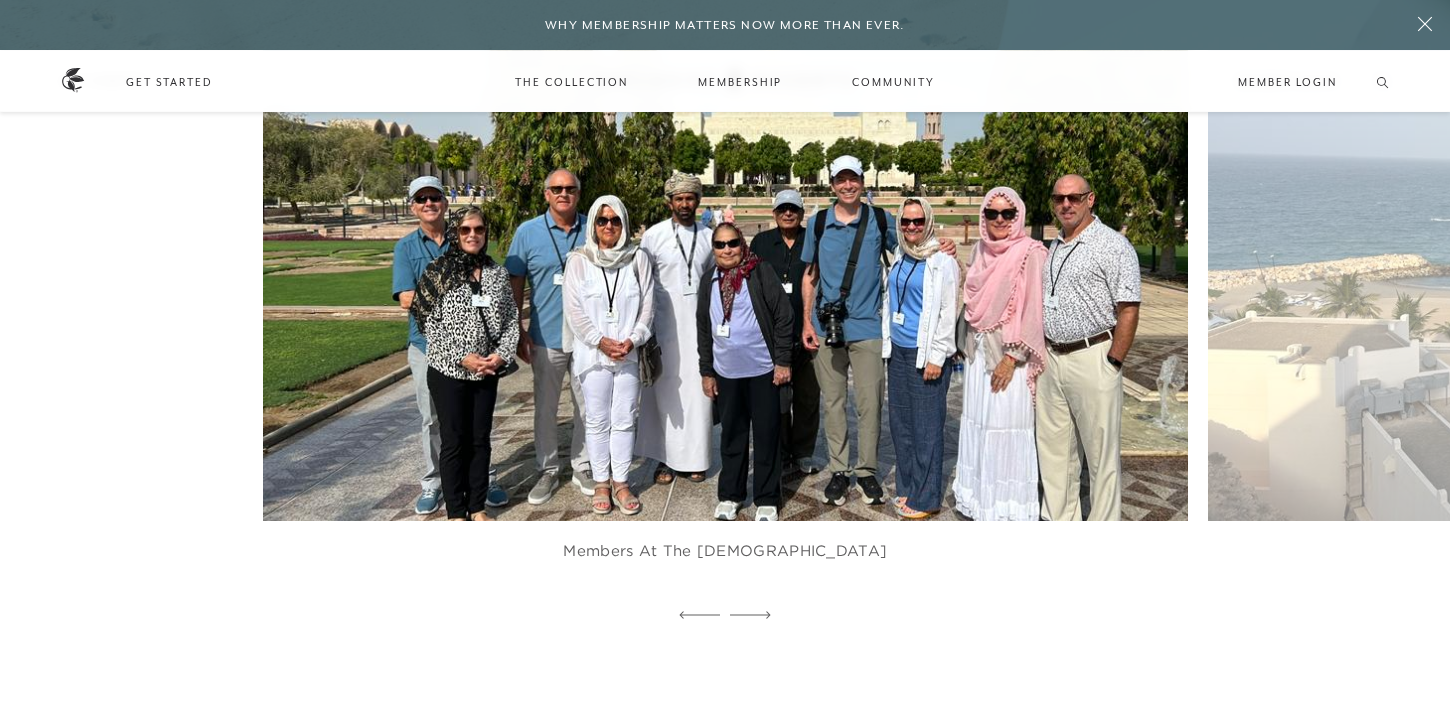 scroll, scrollTop: 8242, scrollLeft: 0, axis: vertical 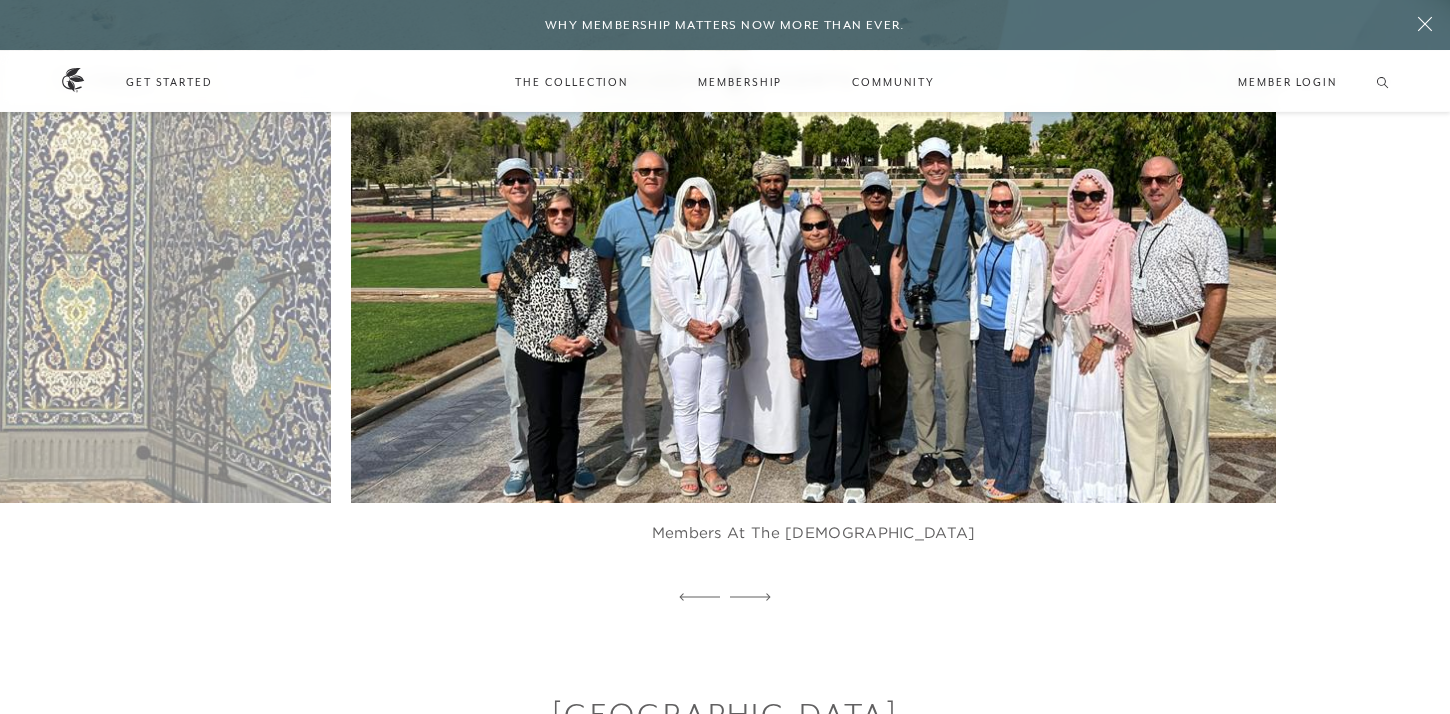 click on "Members at the Grand Mosque" 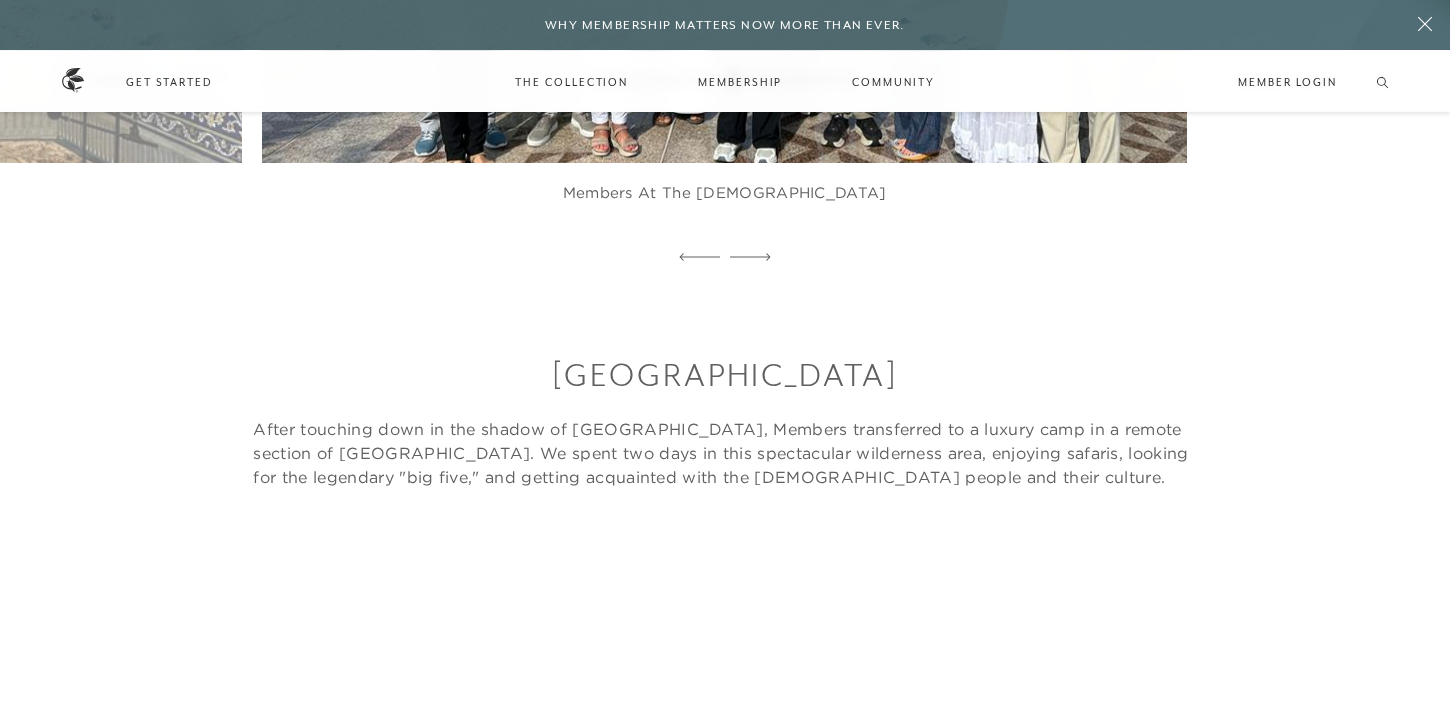 scroll, scrollTop: 8584, scrollLeft: 0, axis: vertical 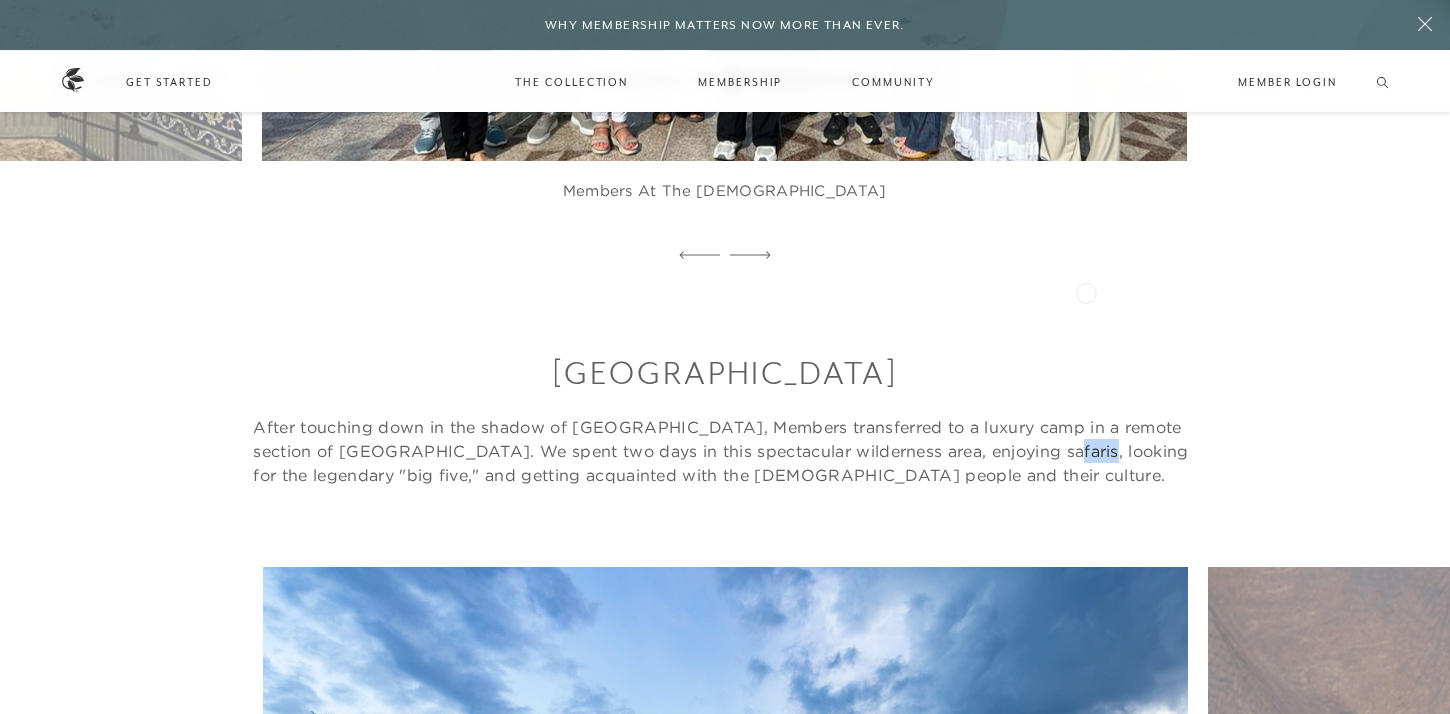drag, startPoint x: 1042, startPoint y: 285, endPoint x: 1086, endPoint y: 291, distance: 44.407207 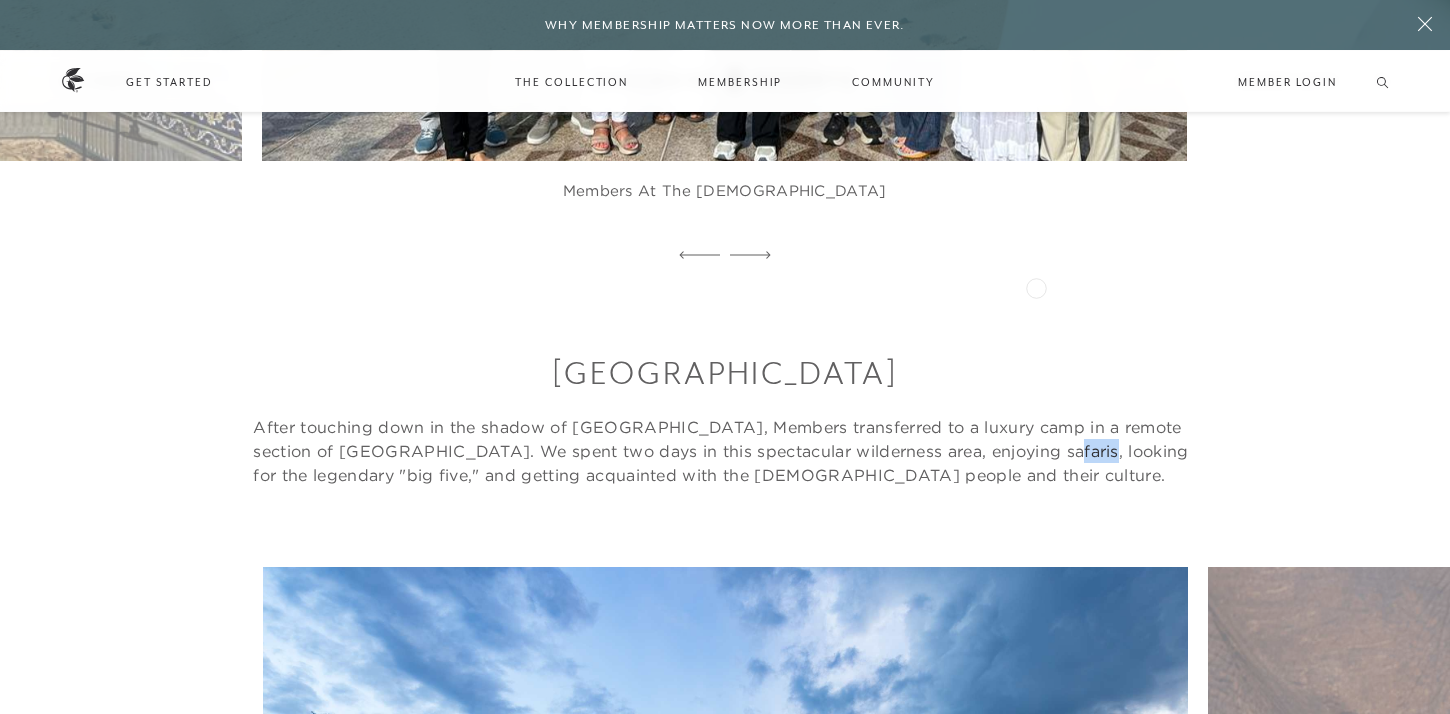 click on "After touching down in the shadow of Mount Kilimanjaro, Members transferred to a luxury camp in a remote section of Northern Serengeti. We spent two days in this spectacular wilderness area, enjoying safaris, looking for the legendary "big five," and getting acquainted with the Maasai people and their culture." at bounding box center (724, 451) 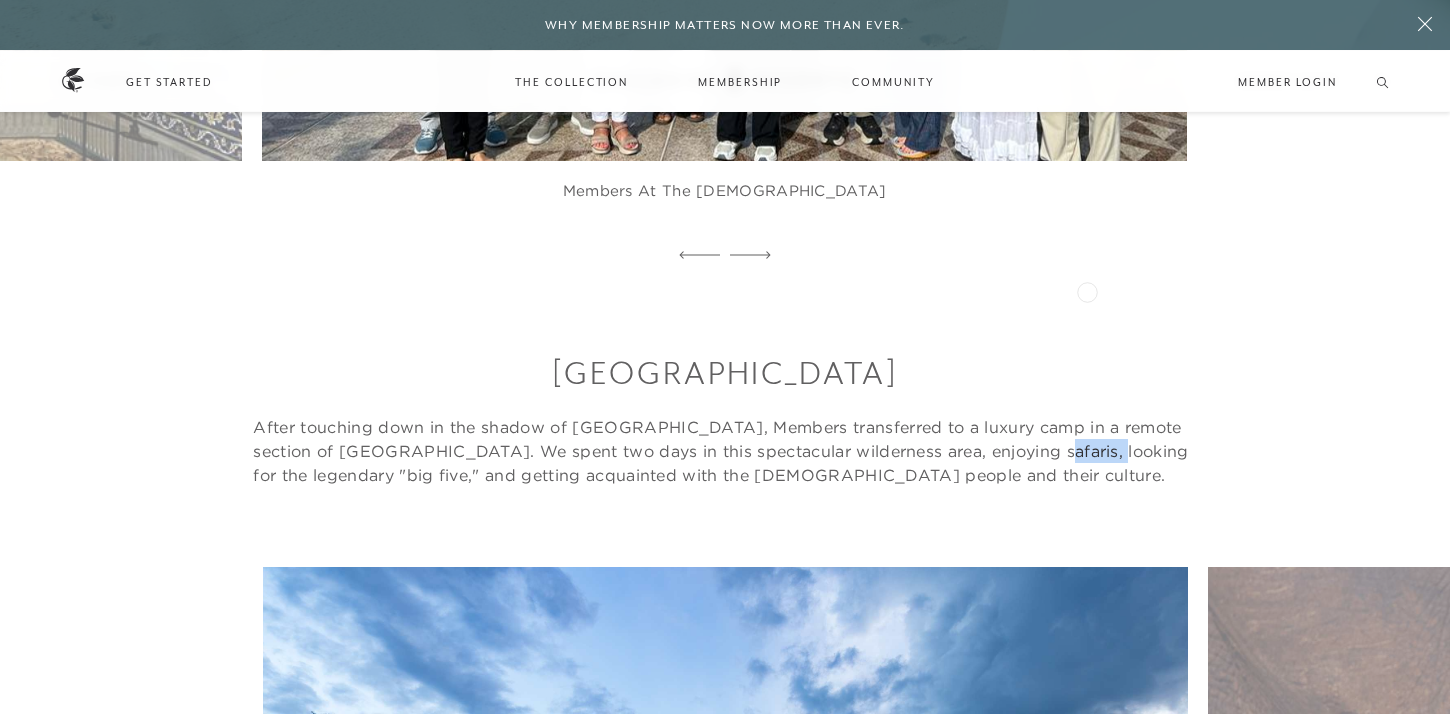 drag, startPoint x: 1036, startPoint y: 286, endPoint x: 1088, endPoint y: 290, distance: 52.153618 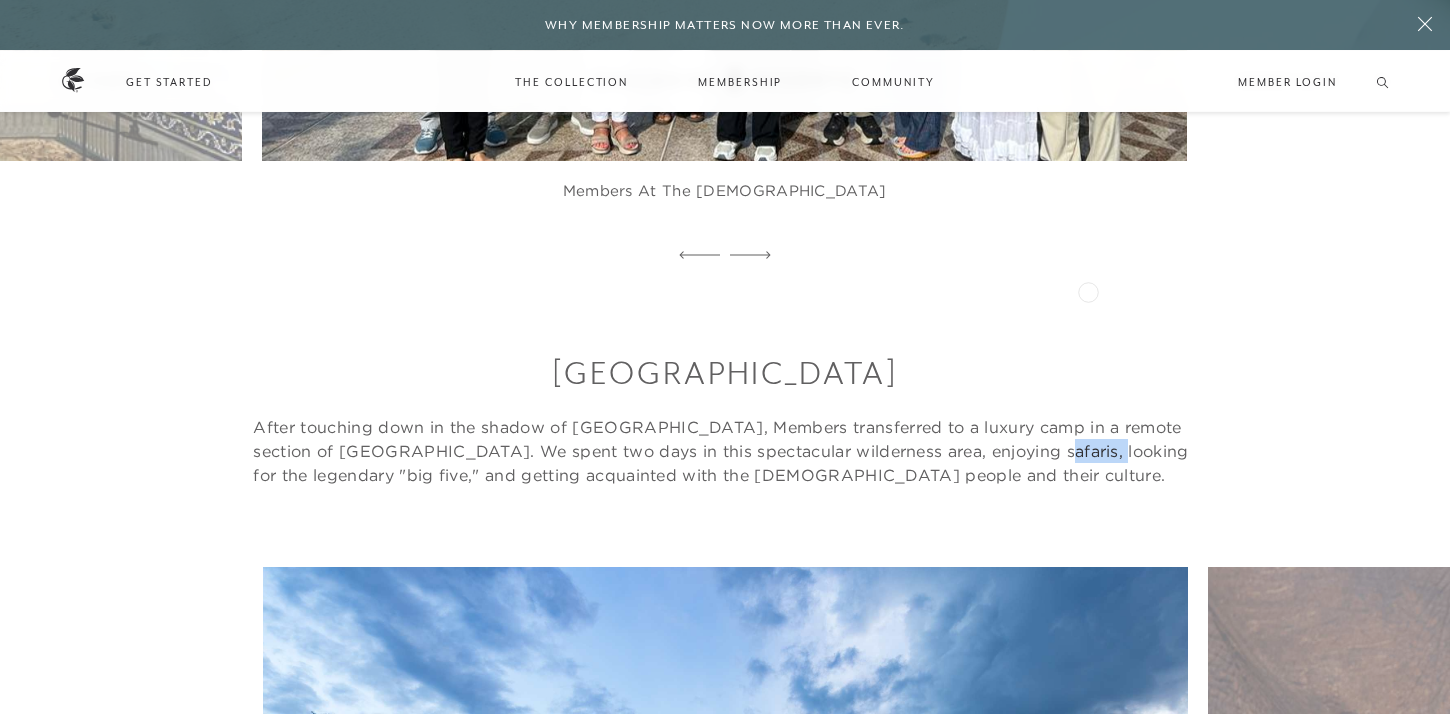 copy on "safaris," 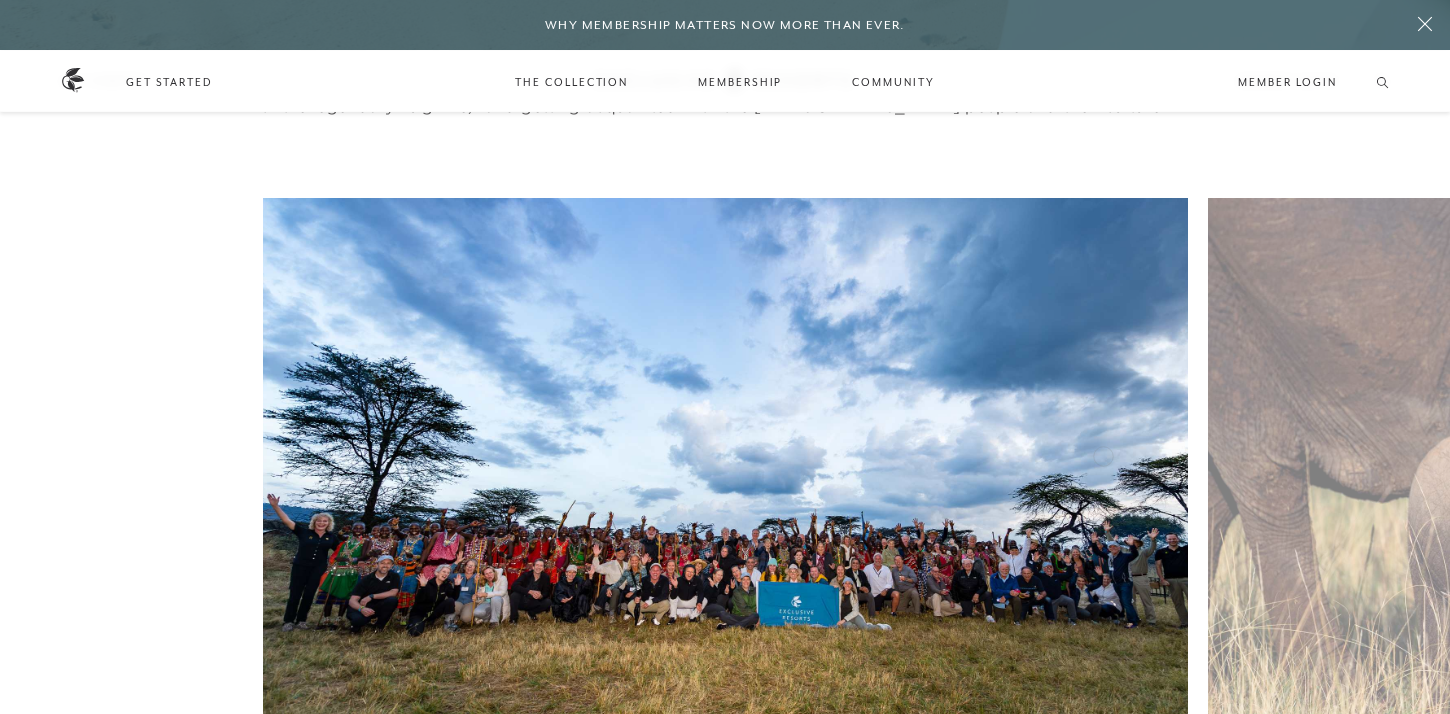 scroll, scrollTop: 8957, scrollLeft: 0, axis: vertical 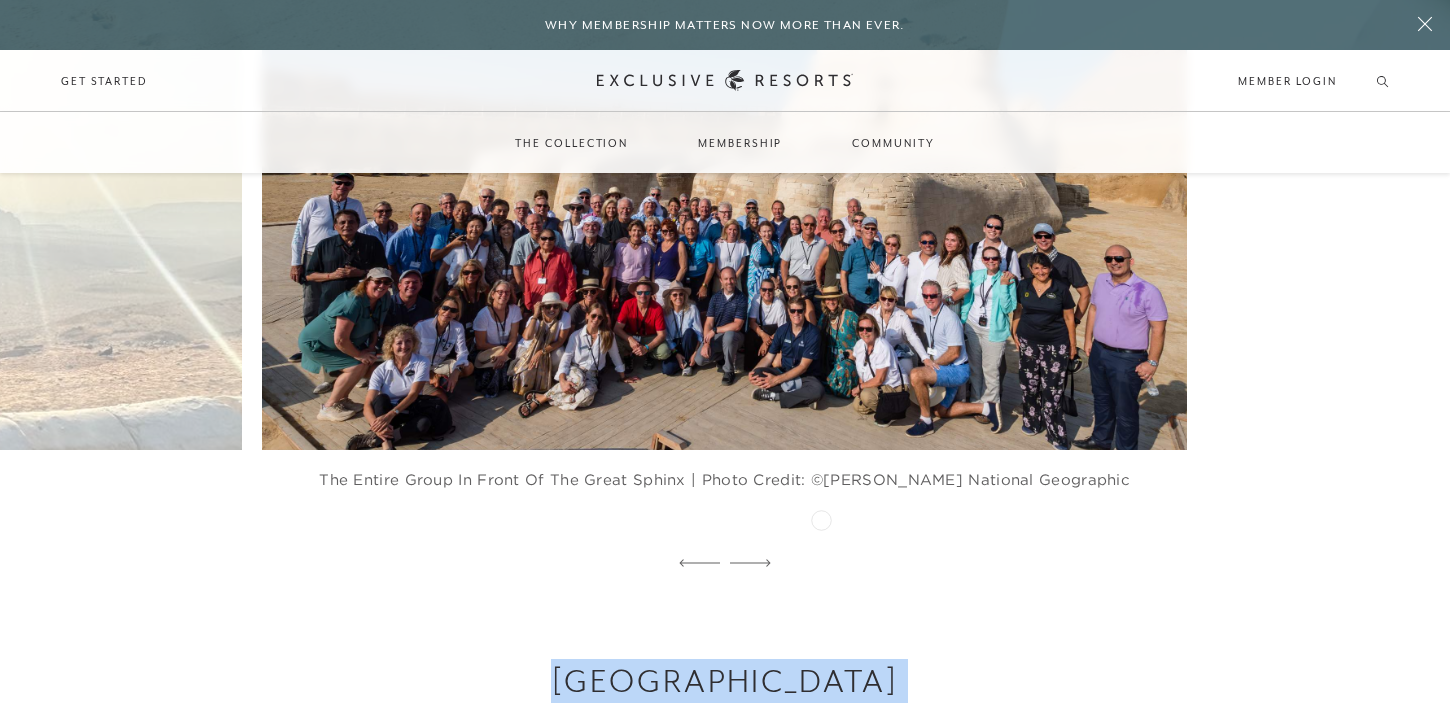 drag, startPoint x: 637, startPoint y: 498, endPoint x: 821, endPoint y: 518, distance: 185.08377 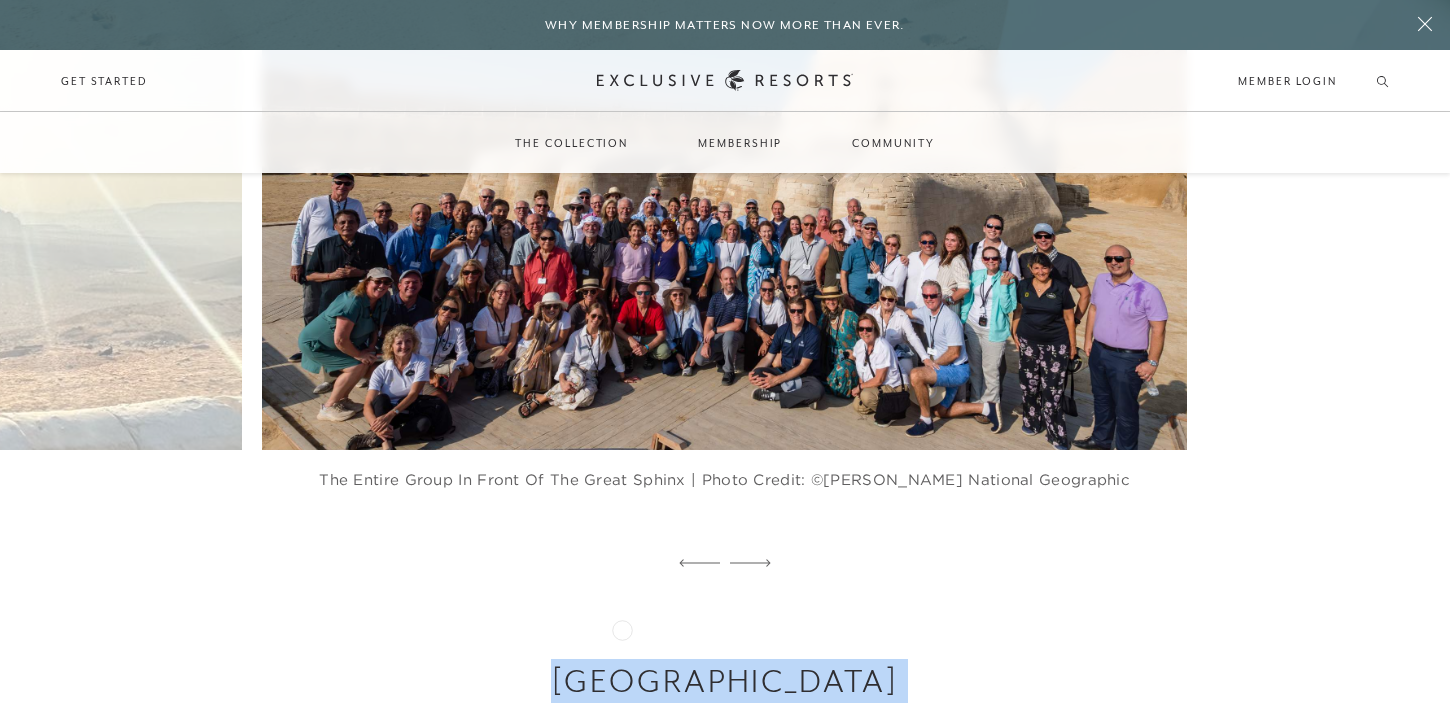 click on "Members flew from Giza to Porto to explore Porto's UNESCO World Heritage-listed historic center — which dates back 2,000 years. They immersed themselves in contemporary art at the Serravles Museum, sailed the Douro River on a traditional Rabelo boat, learned to concoct Portuguese specialties at a cooking class, and ventured into vineyard-laced hills of the Douro River Valley." at bounding box center [724, 784] 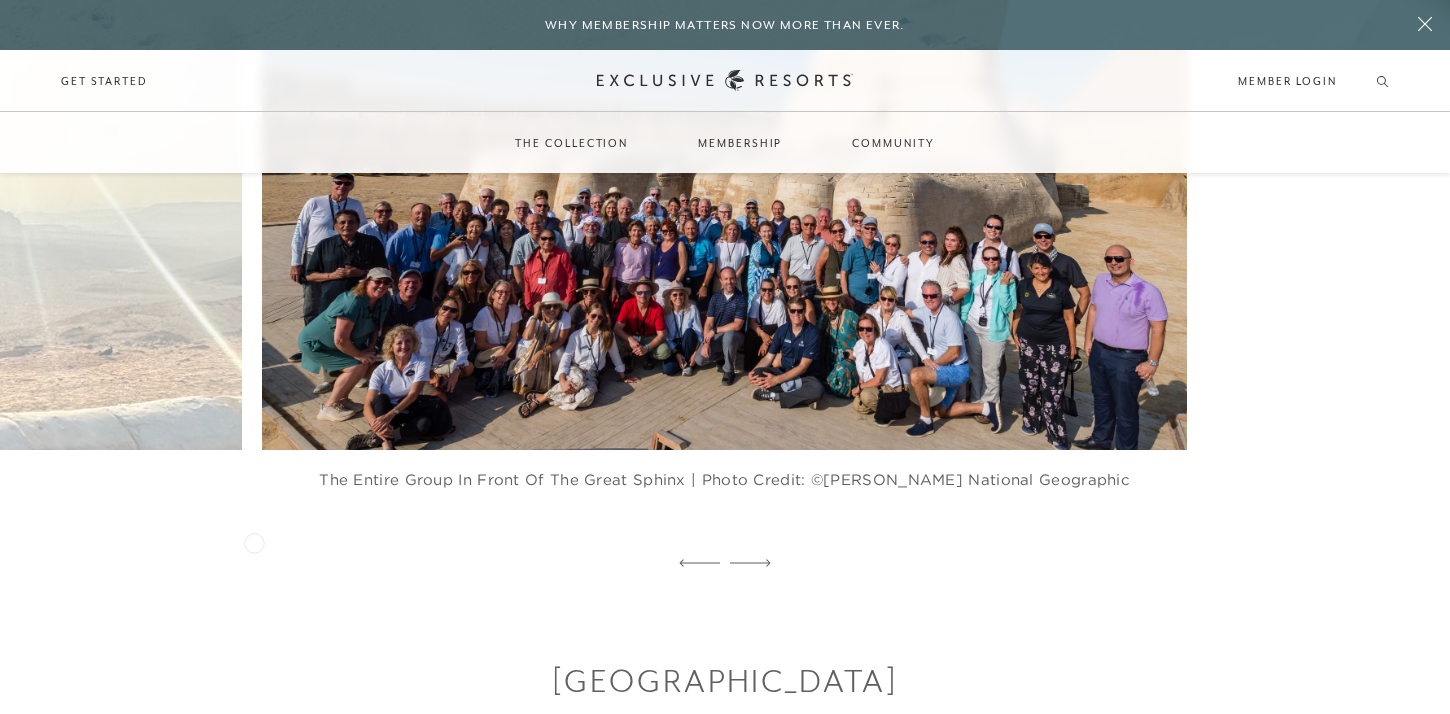 drag, startPoint x: 630, startPoint y: 628, endPoint x: 254, endPoint y: 541, distance: 385.93393 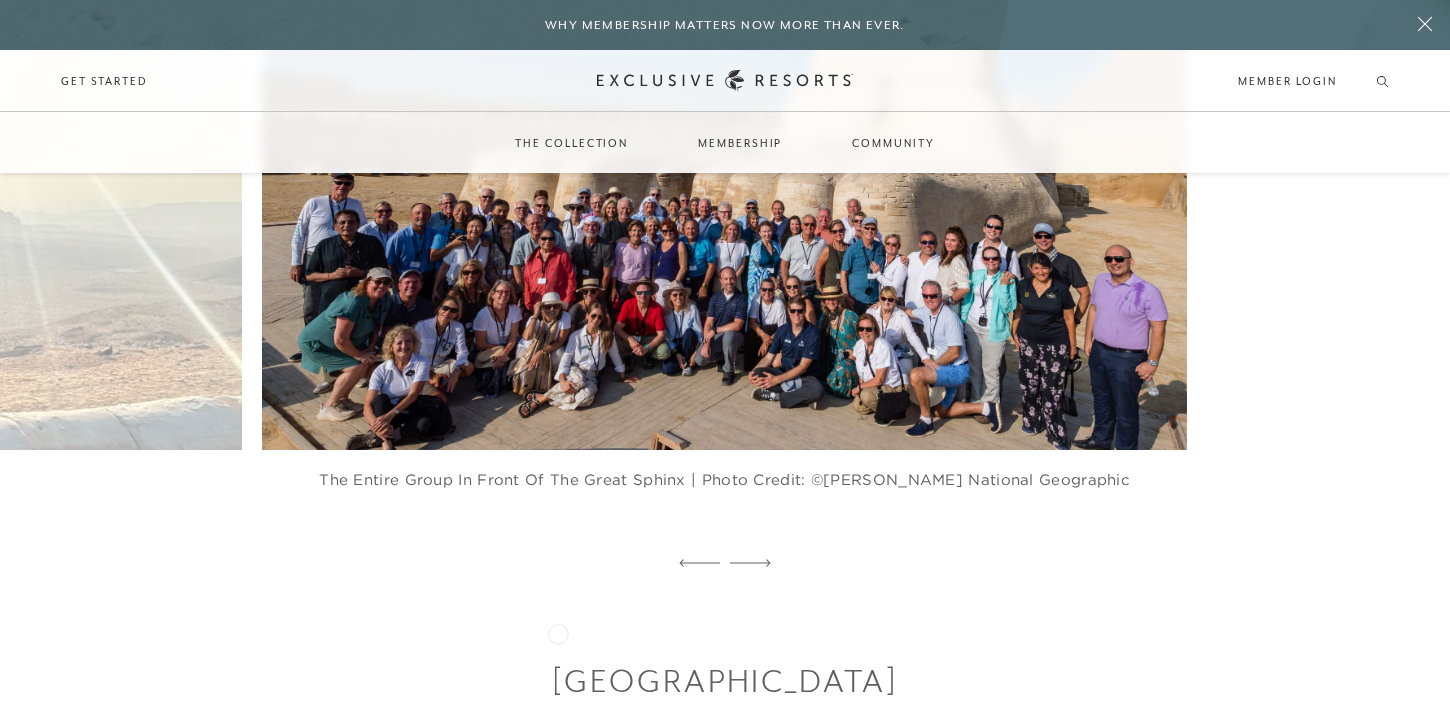 click on "The view from the private jet flying into Porto Members tasted traditional port" at bounding box center [725, 1189] 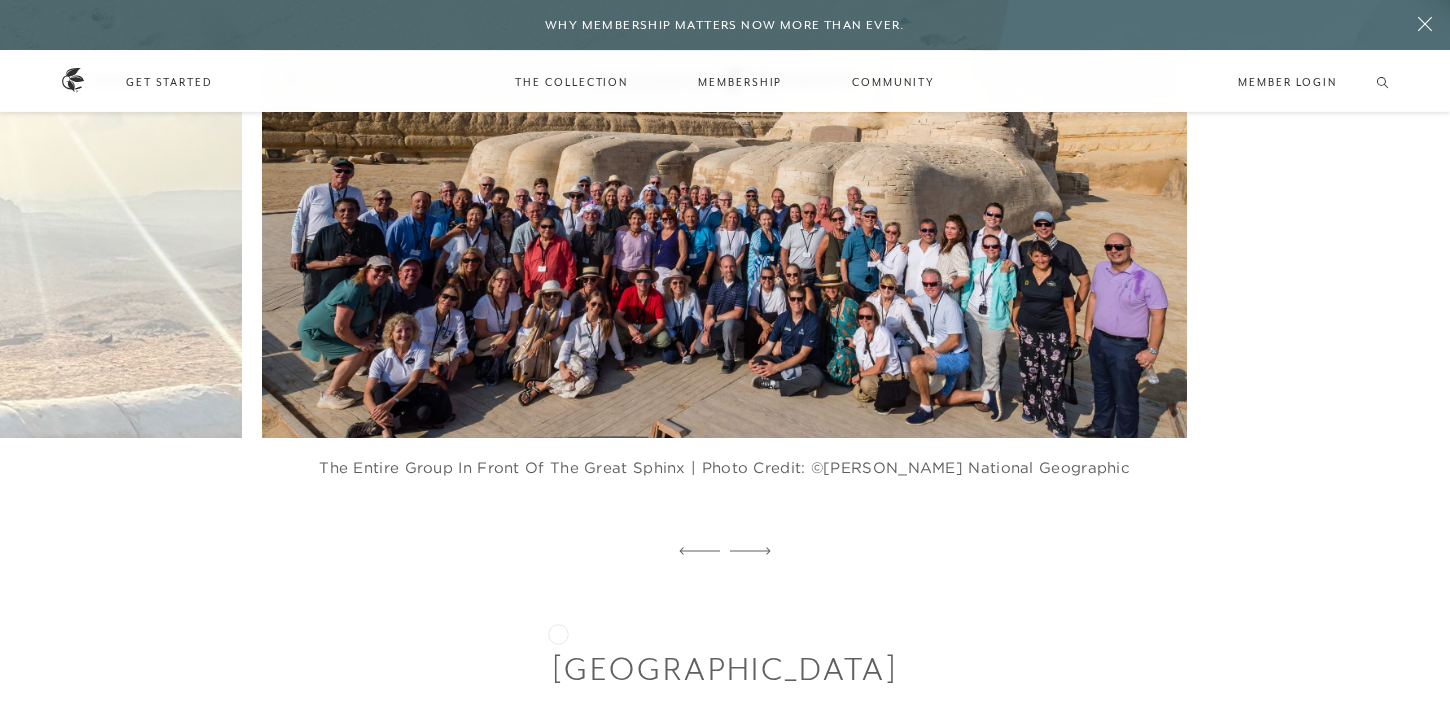 scroll, scrollTop: 10278, scrollLeft: 0, axis: vertical 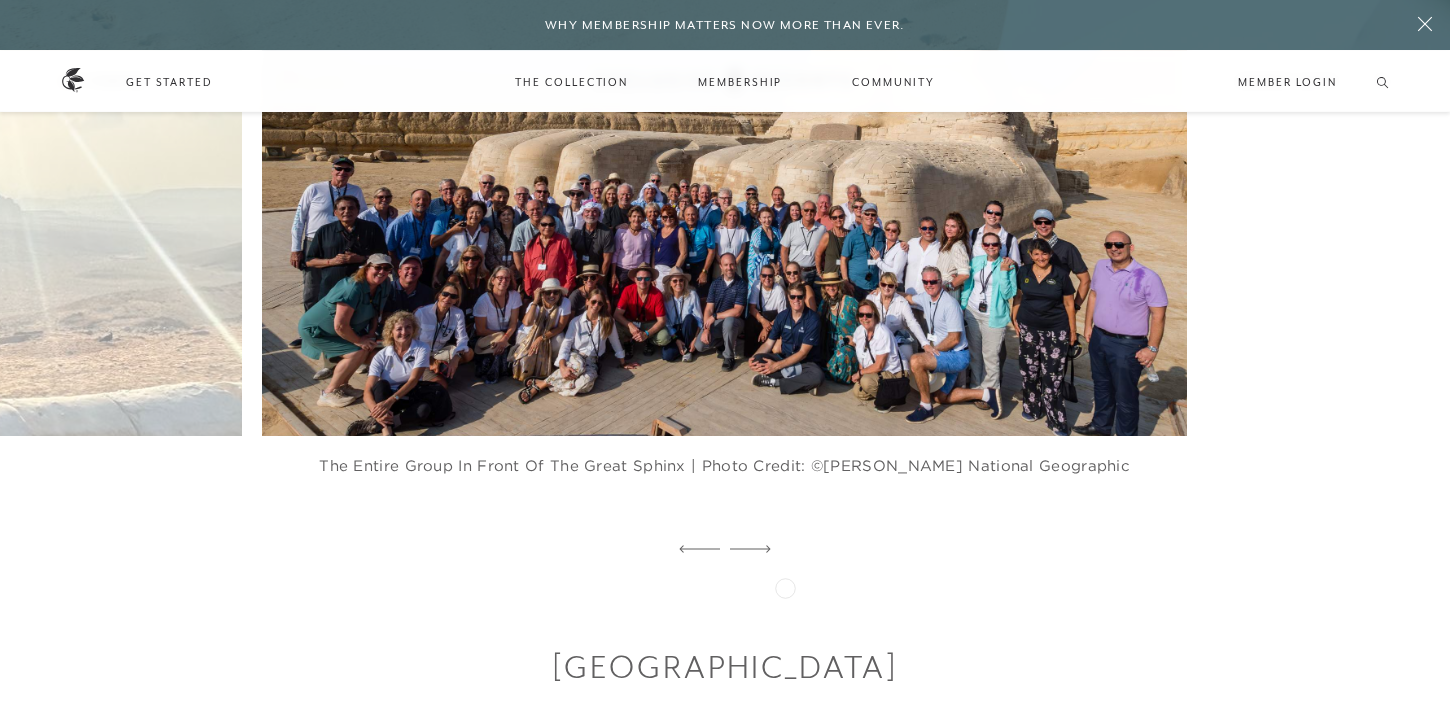 drag, startPoint x: 634, startPoint y: 584, endPoint x: 785, endPoint y: 586, distance: 151.01324 